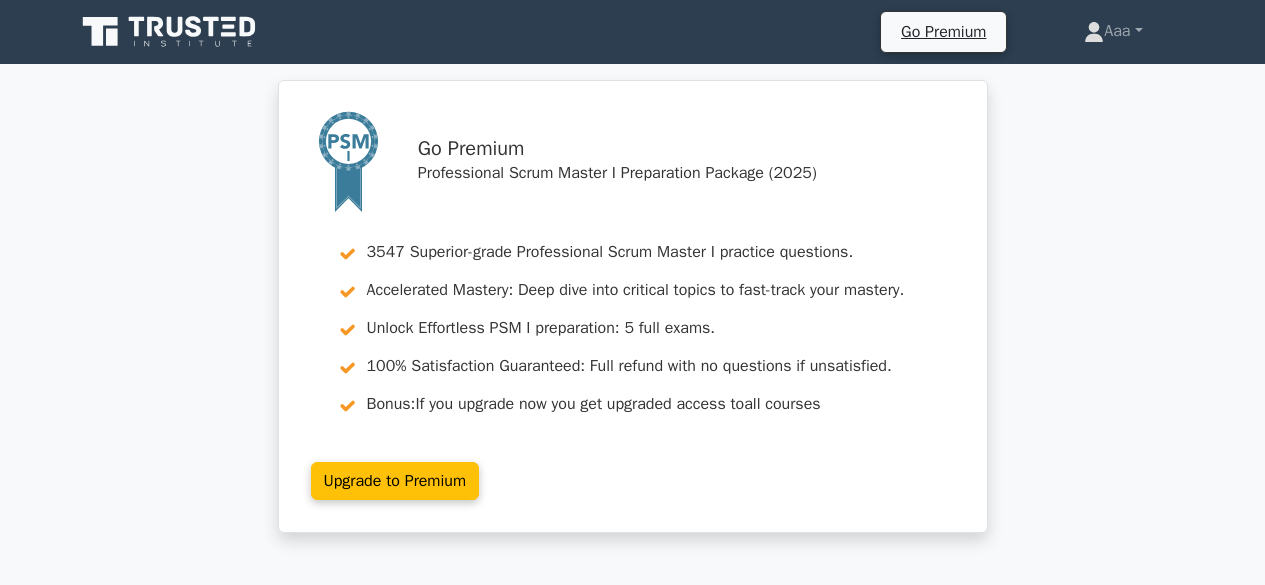 scroll, scrollTop: 1909, scrollLeft: 0, axis: vertical 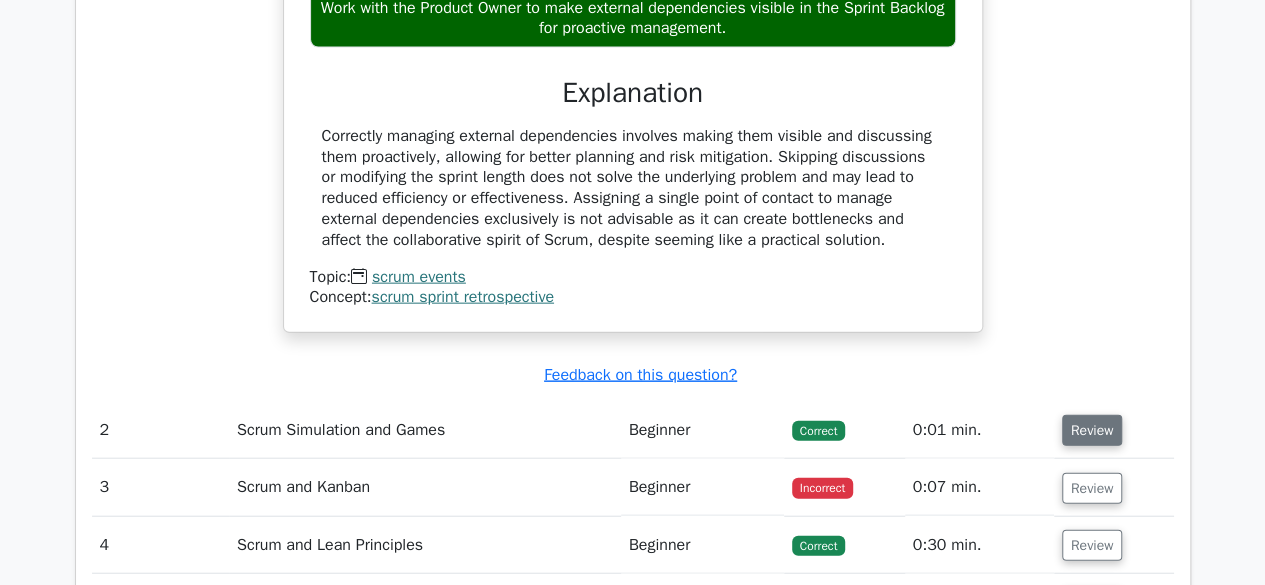 click on "Review" at bounding box center (1092, 430) 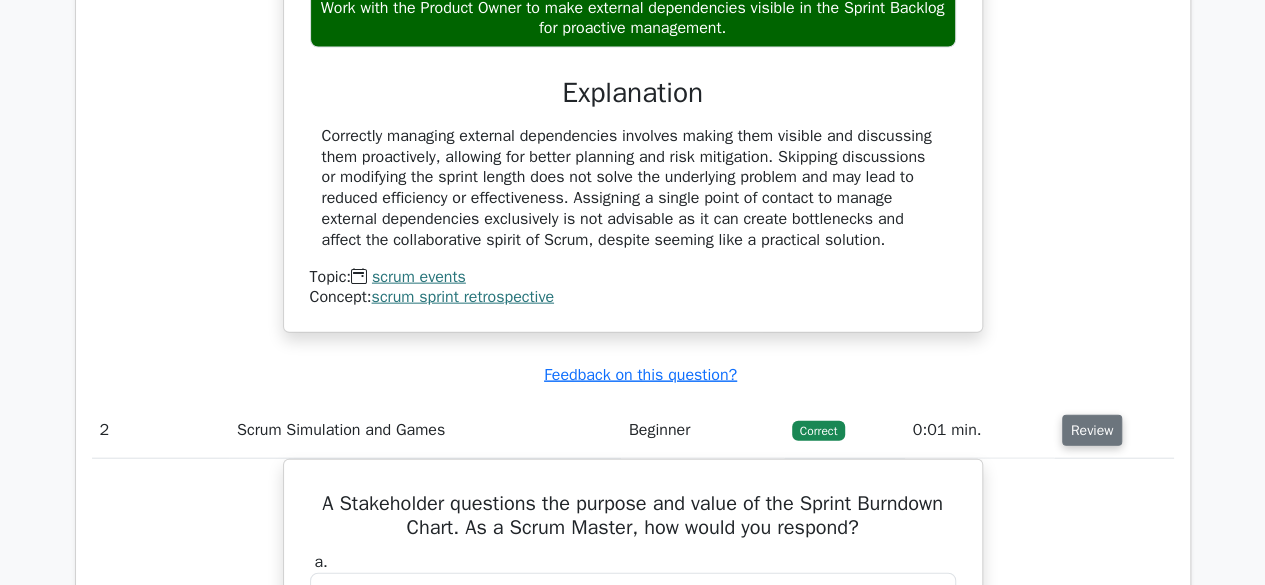 type 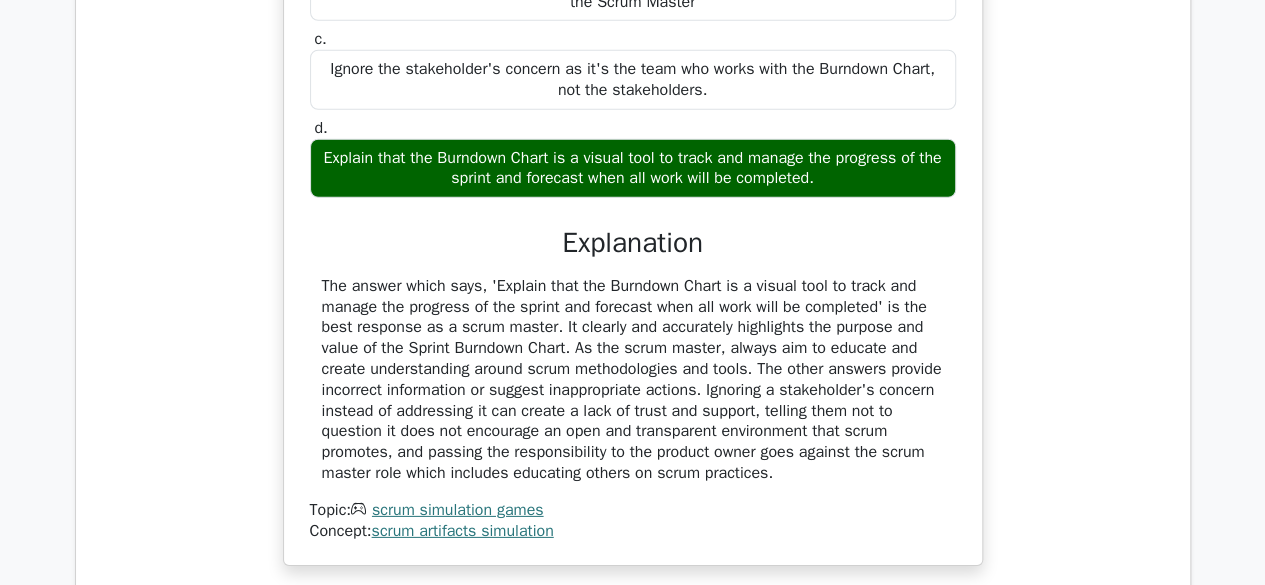 scroll, scrollTop: 3029, scrollLeft: 0, axis: vertical 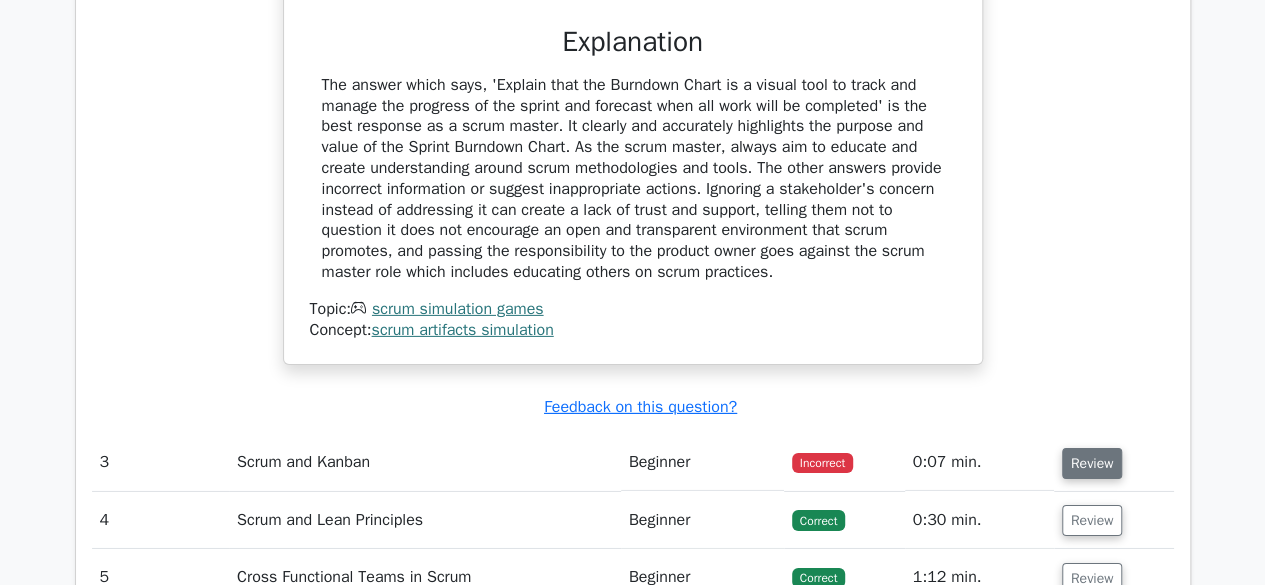 click on "Review" at bounding box center [1092, 463] 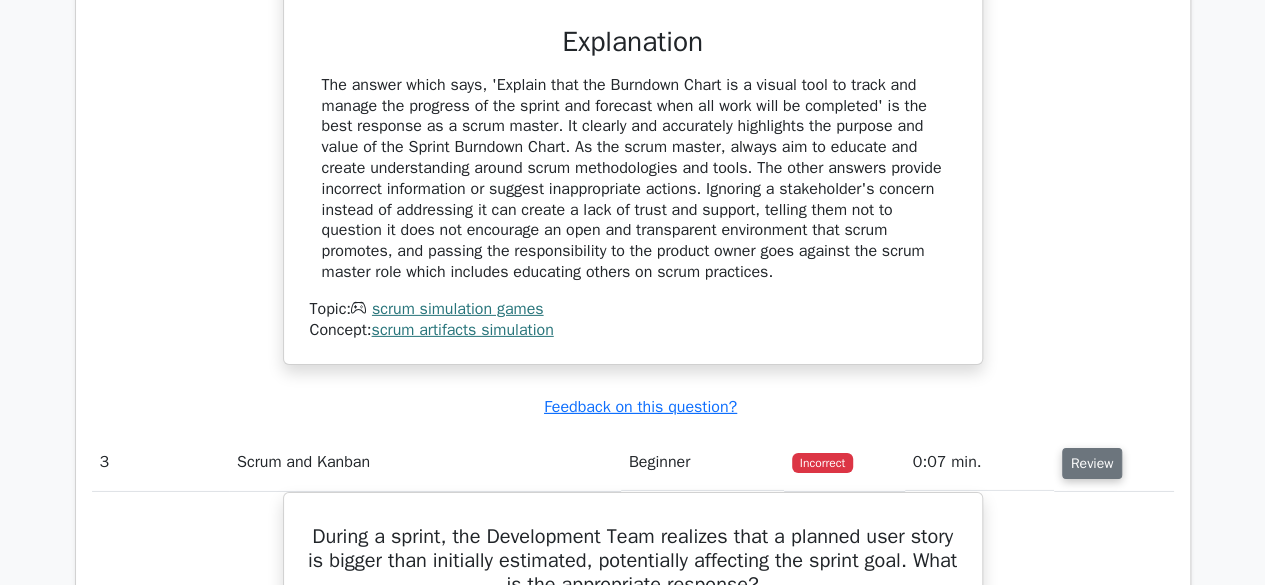 type 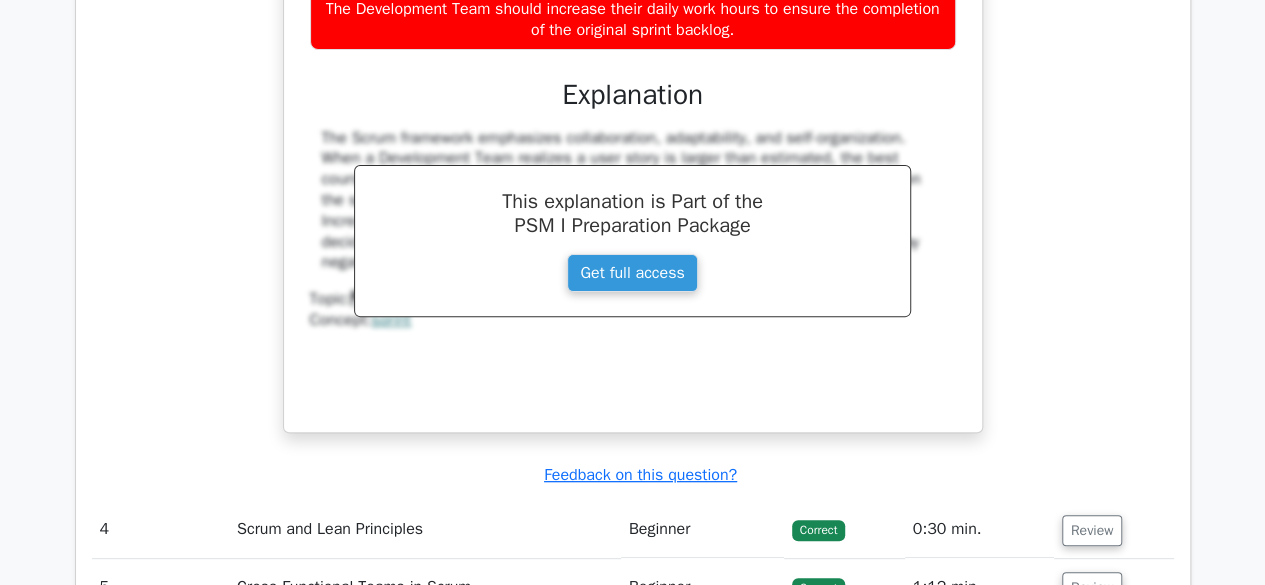 scroll, scrollTop: 4029, scrollLeft: 0, axis: vertical 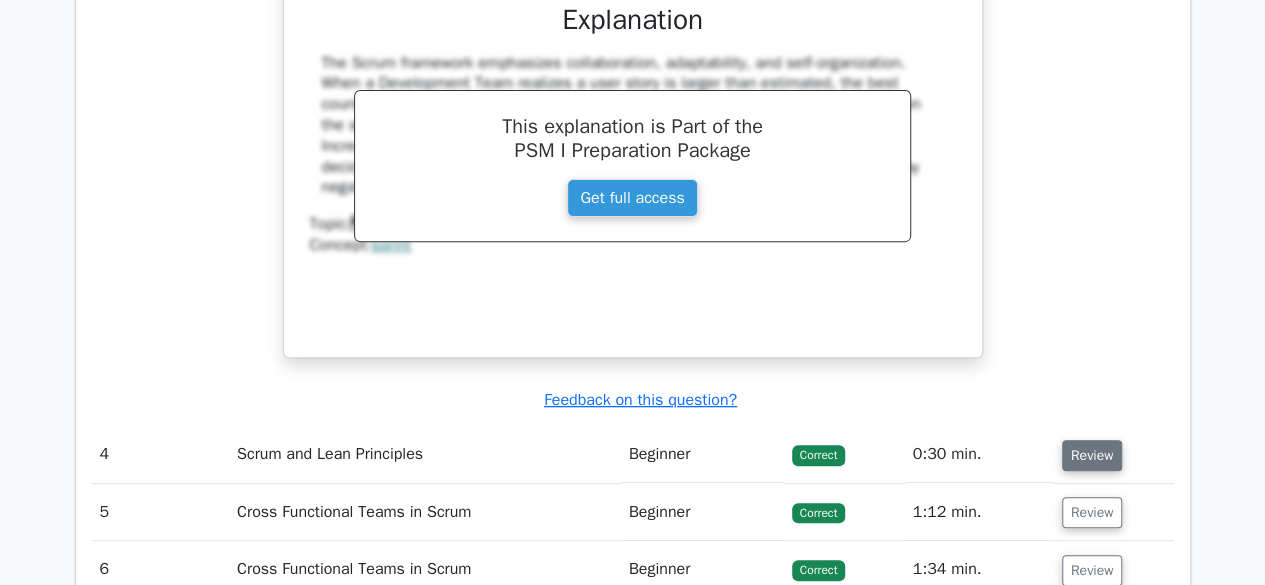 click on "Review" at bounding box center (1092, 455) 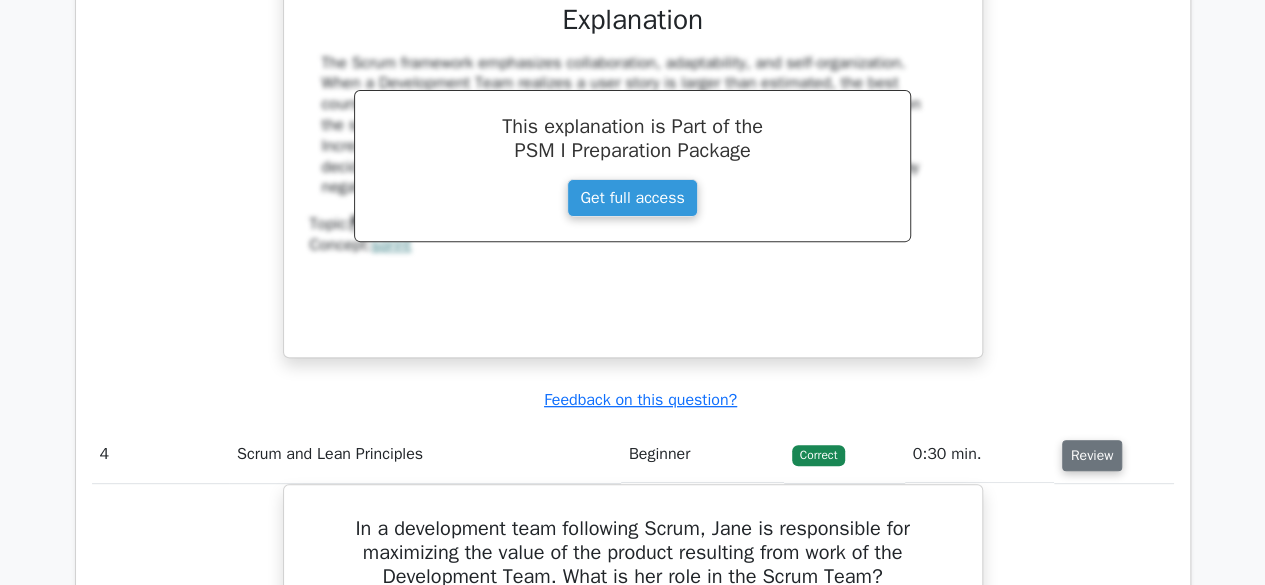 type 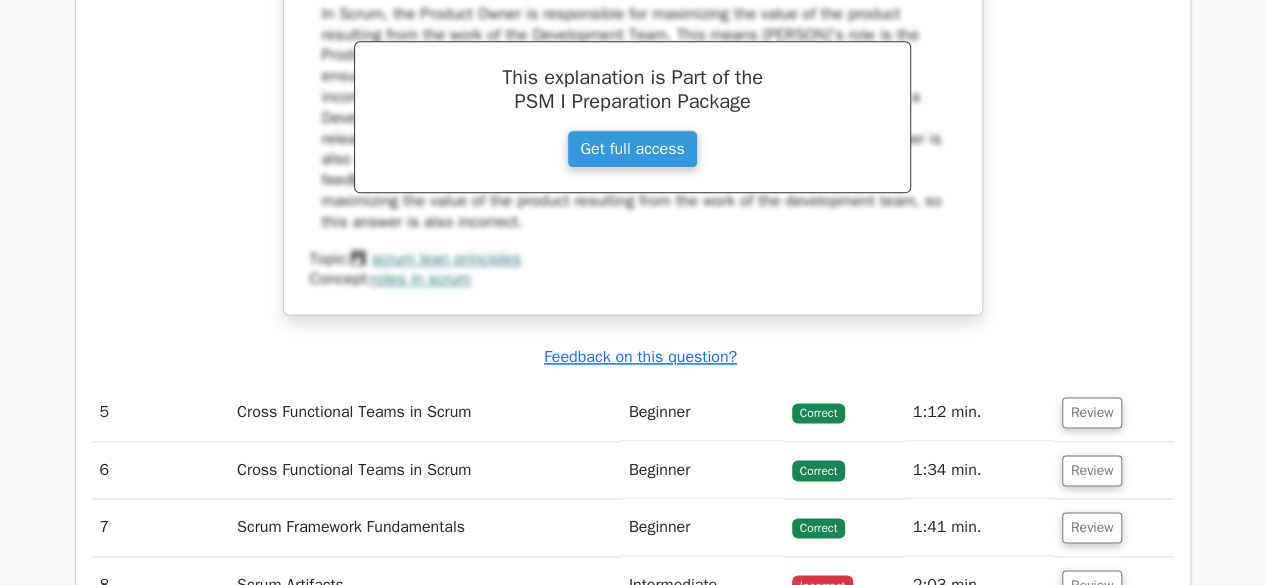 scroll, scrollTop: 4989, scrollLeft: 0, axis: vertical 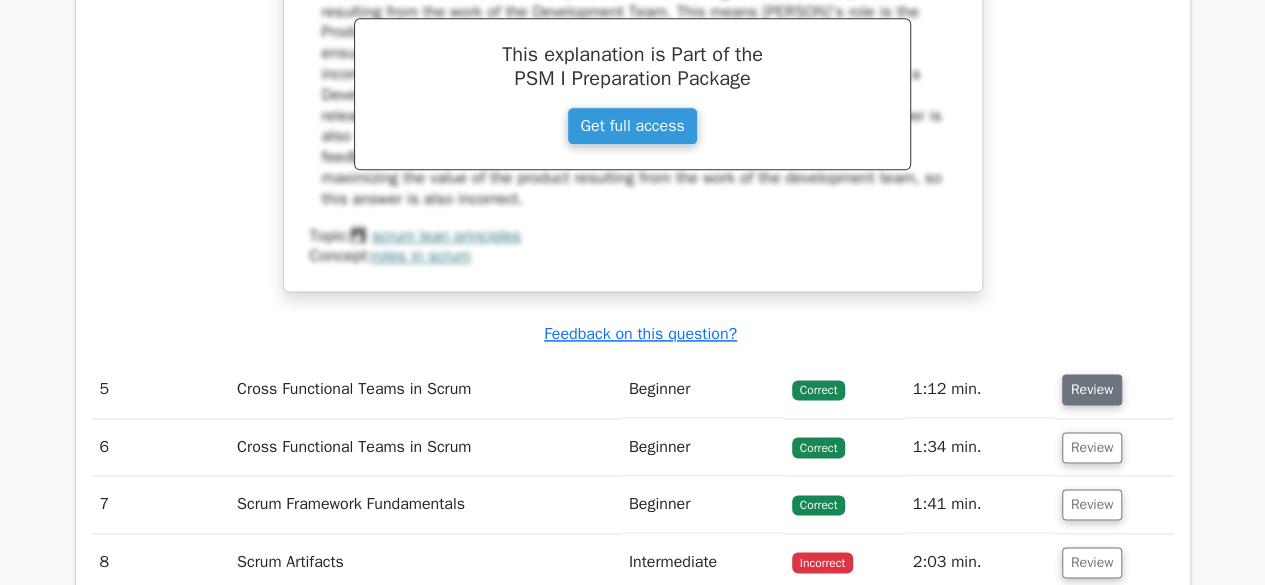 click on "Review" at bounding box center (1092, 389) 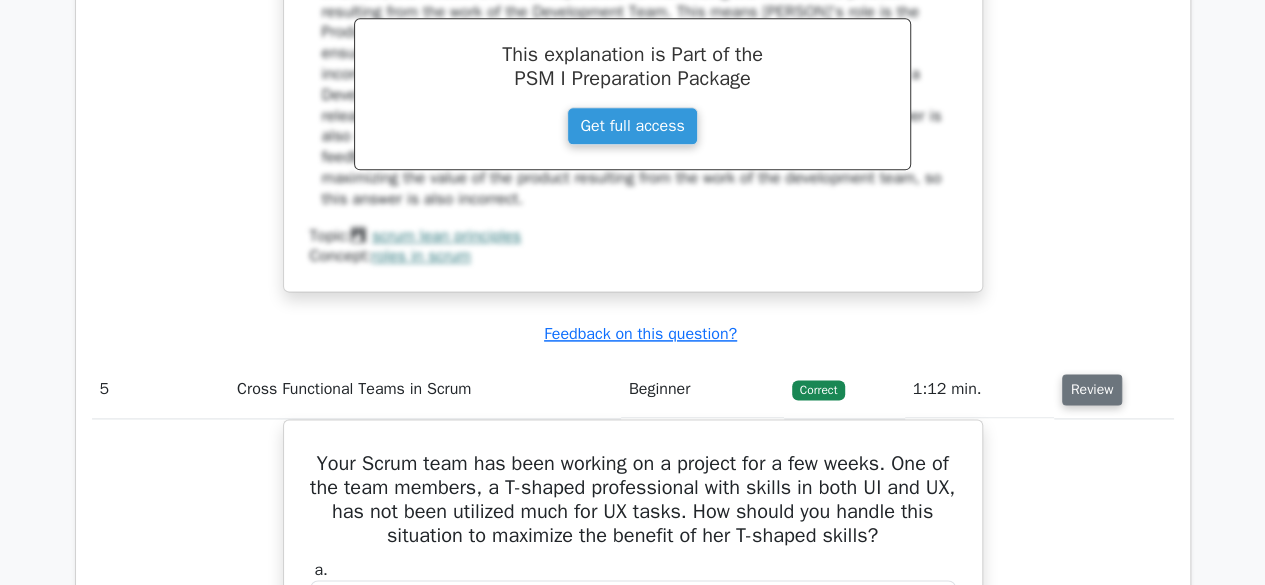 type 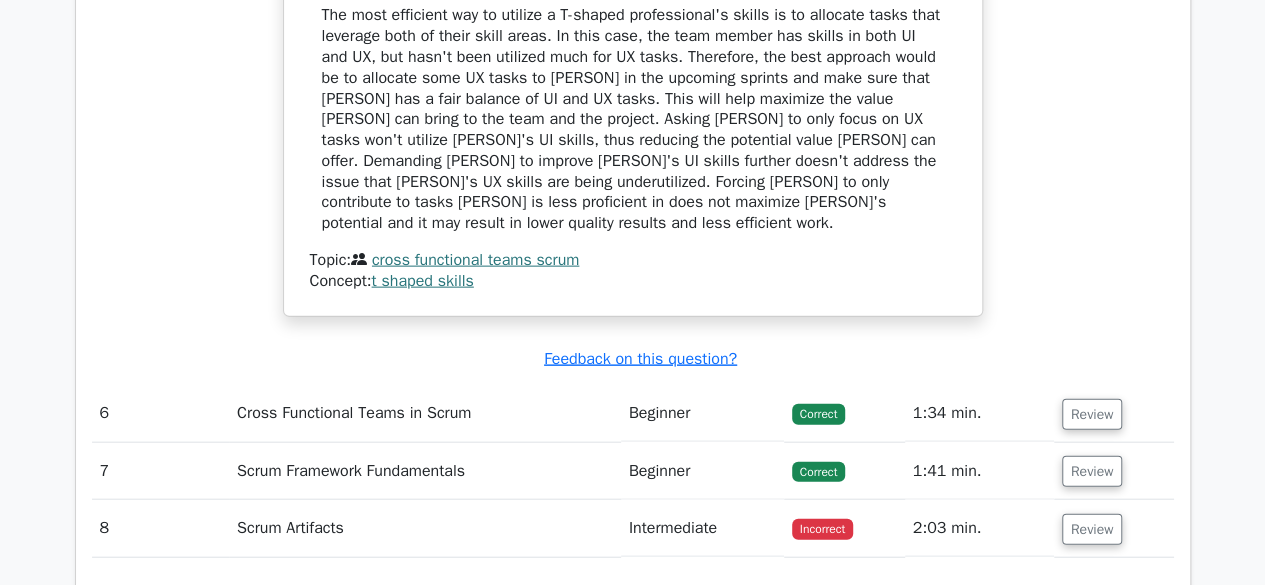 scroll, scrollTop: 5949, scrollLeft: 0, axis: vertical 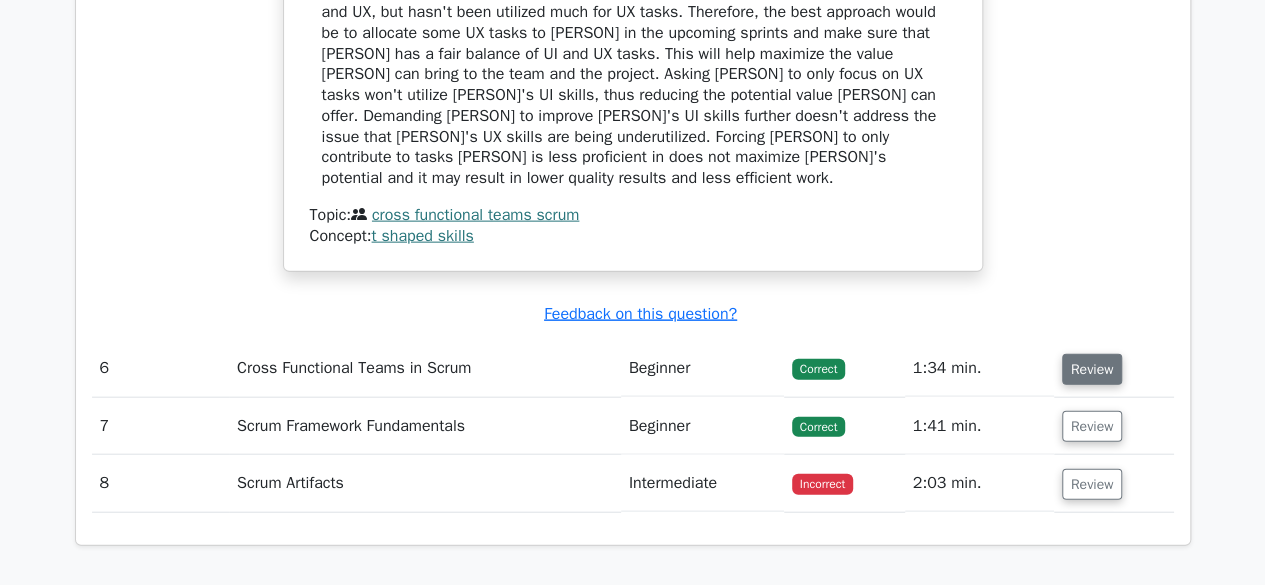 click on "Review" at bounding box center [1092, 369] 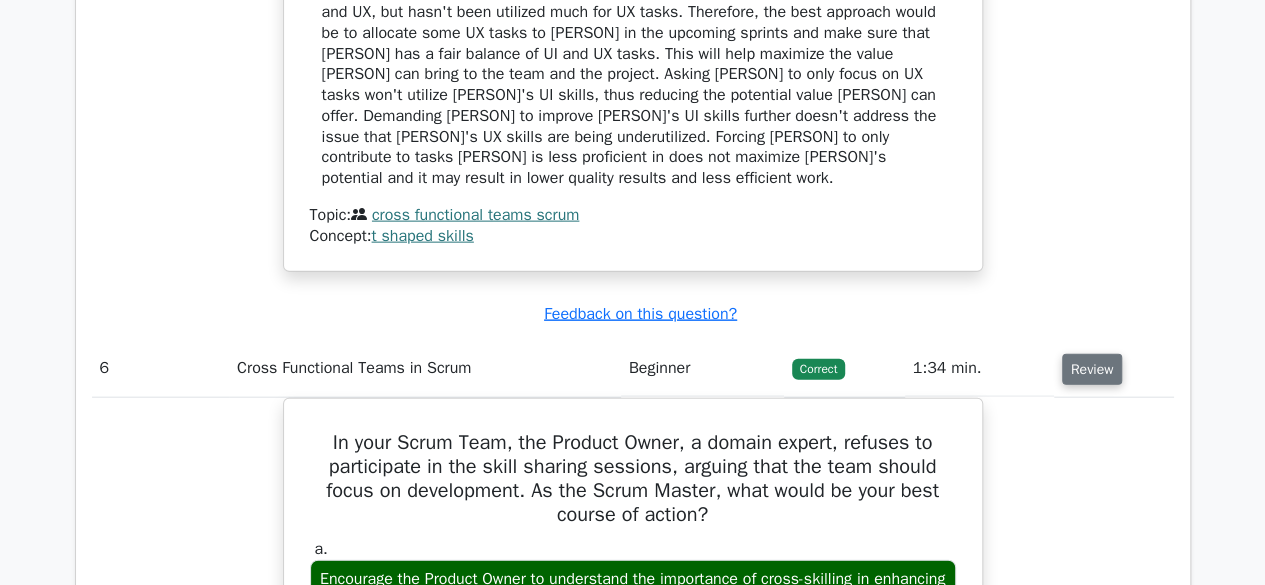 type 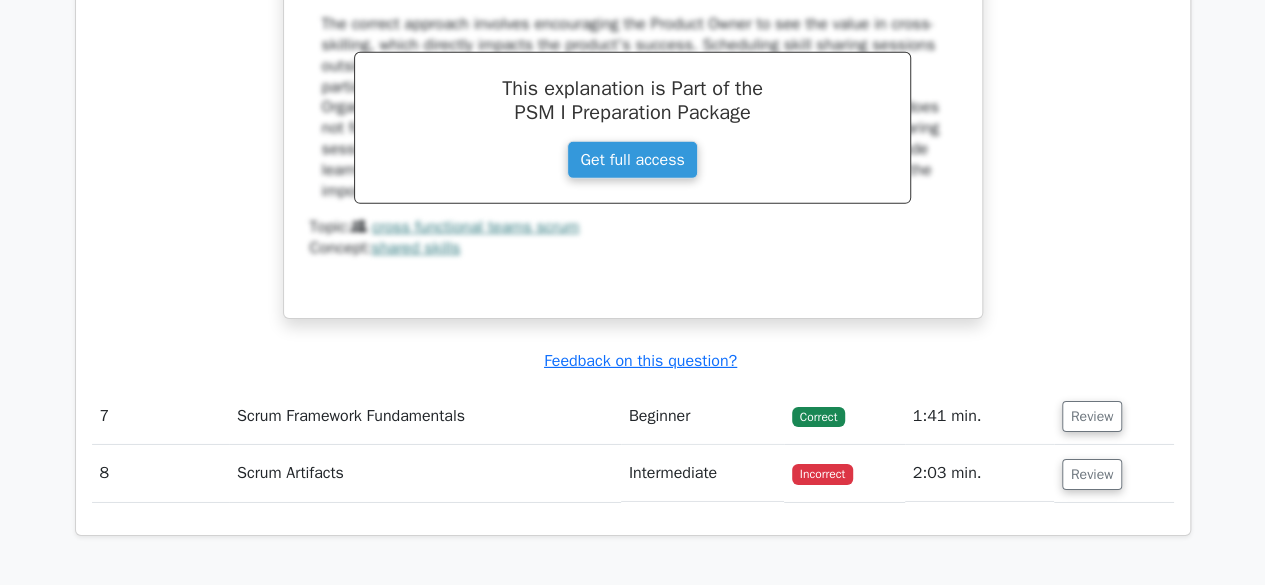 scroll, scrollTop: 6909, scrollLeft: 0, axis: vertical 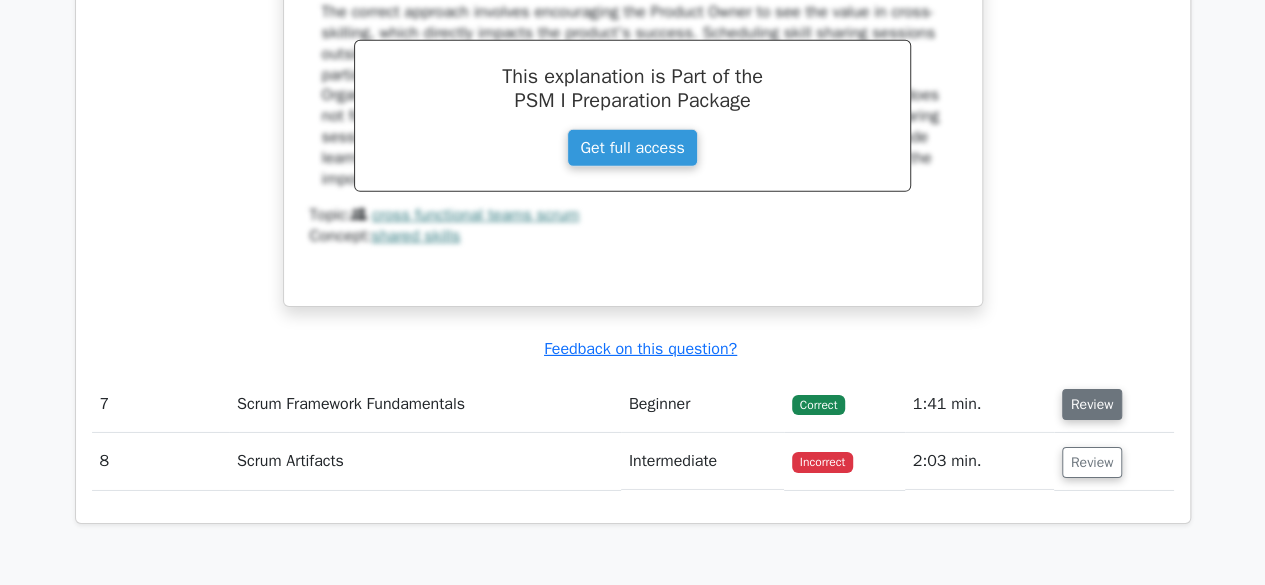 click on "Review" at bounding box center [1092, 404] 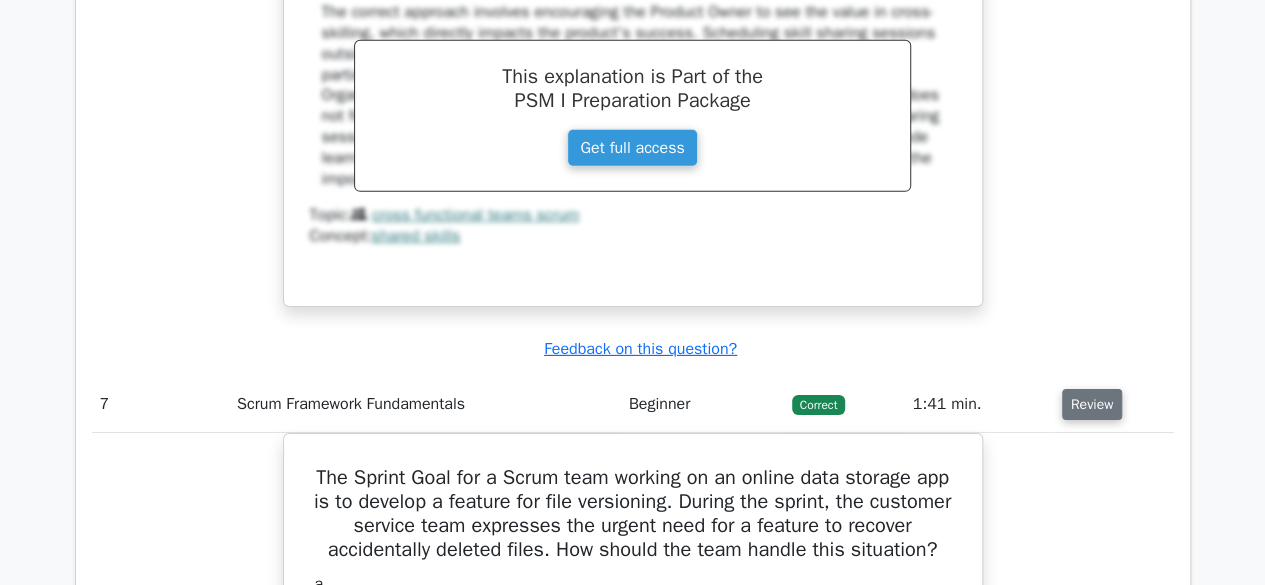 type 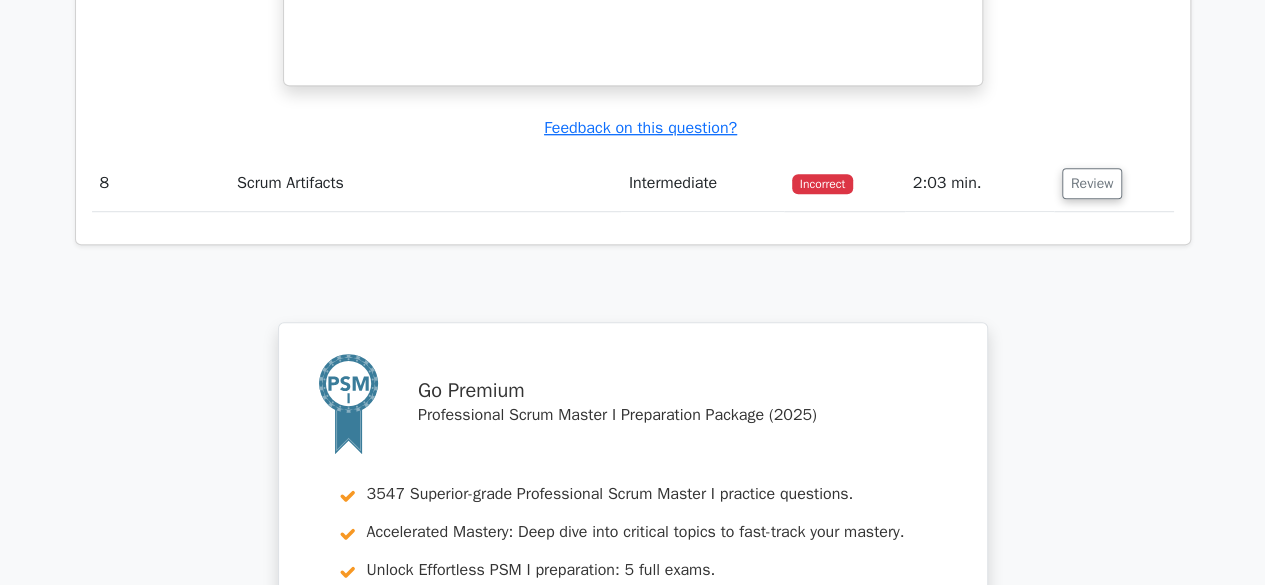 scroll, scrollTop: 8189, scrollLeft: 0, axis: vertical 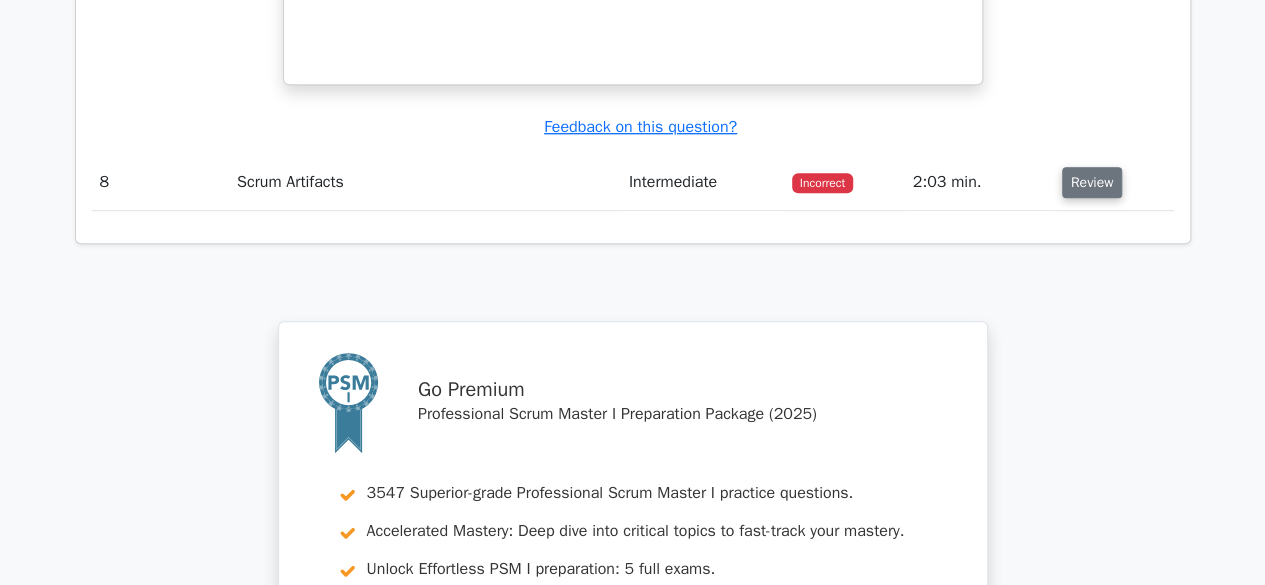 click on "Review" at bounding box center [1092, 182] 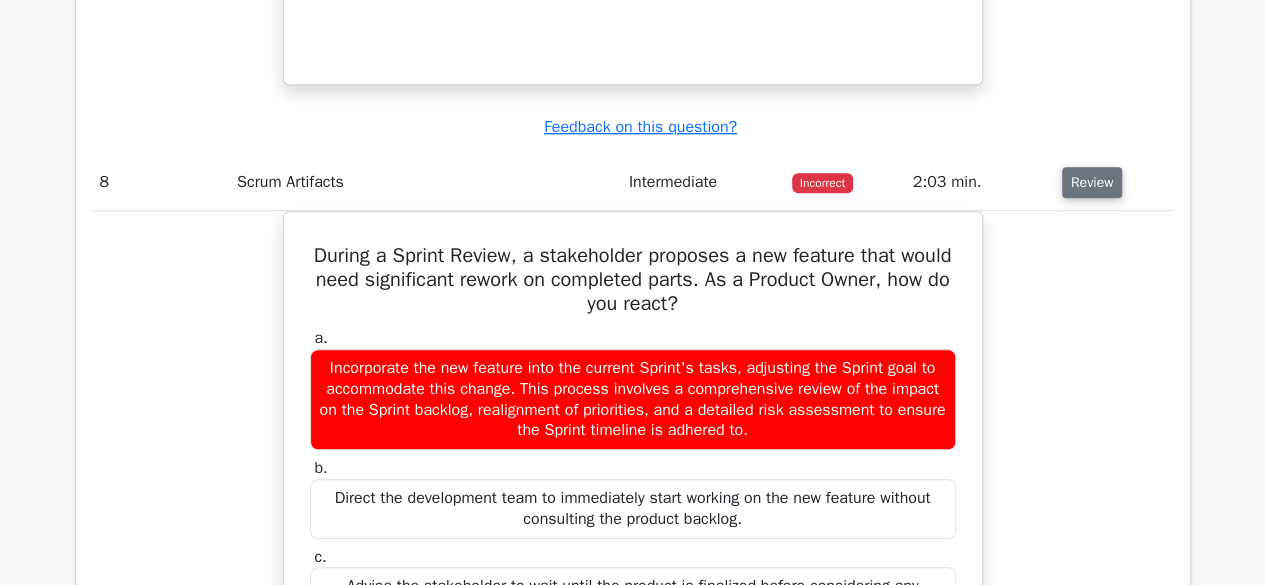 type 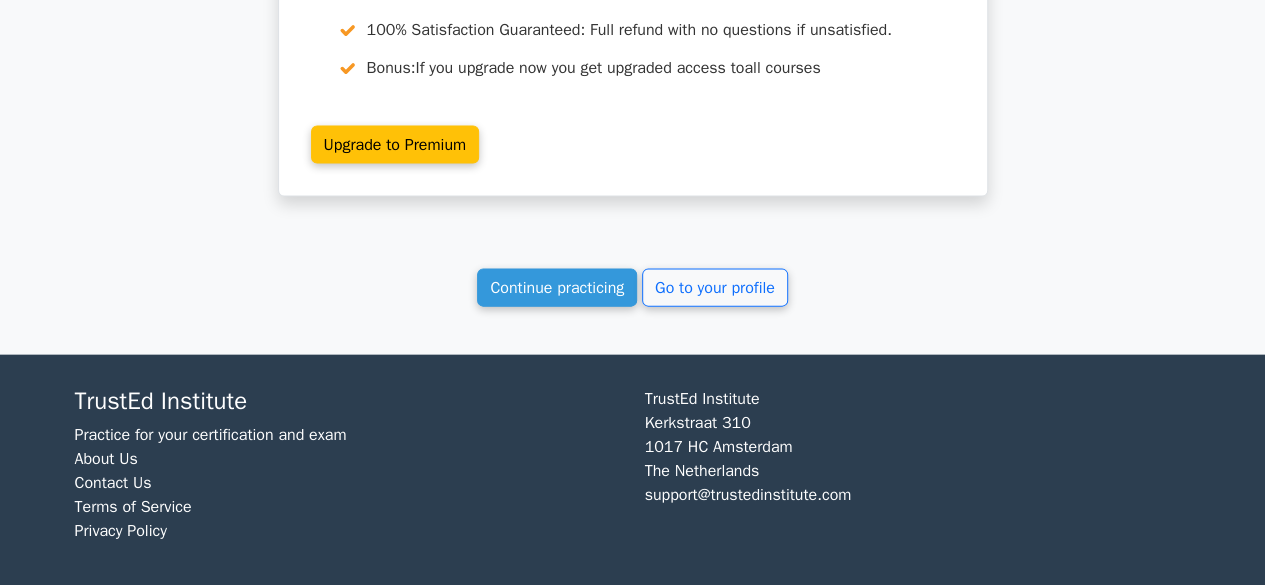 scroll, scrollTop: 9675, scrollLeft: 0, axis: vertical 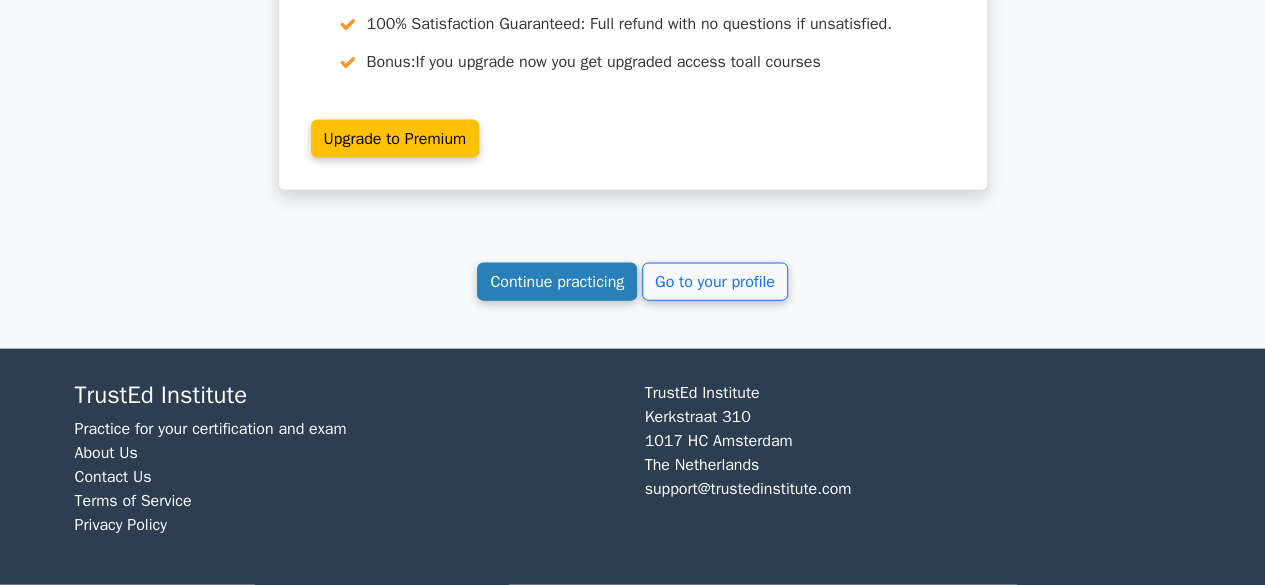click on "Continue practicing" at bounding box center (557, 282) 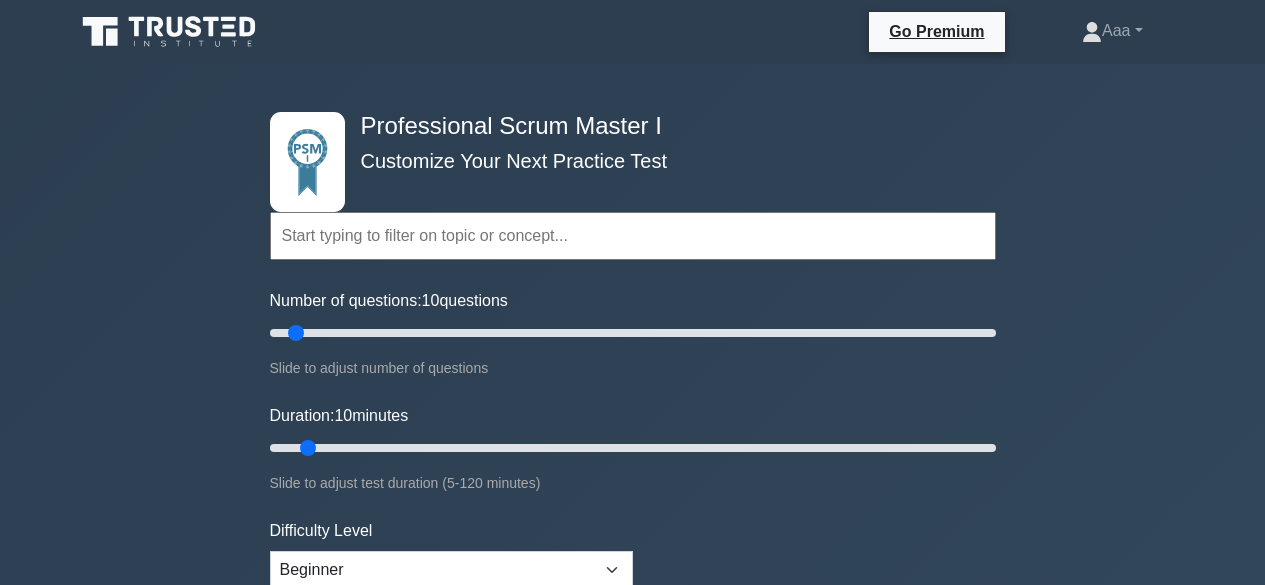 scroll, scrollTop: 0, scrollLeft: 0, axis: both 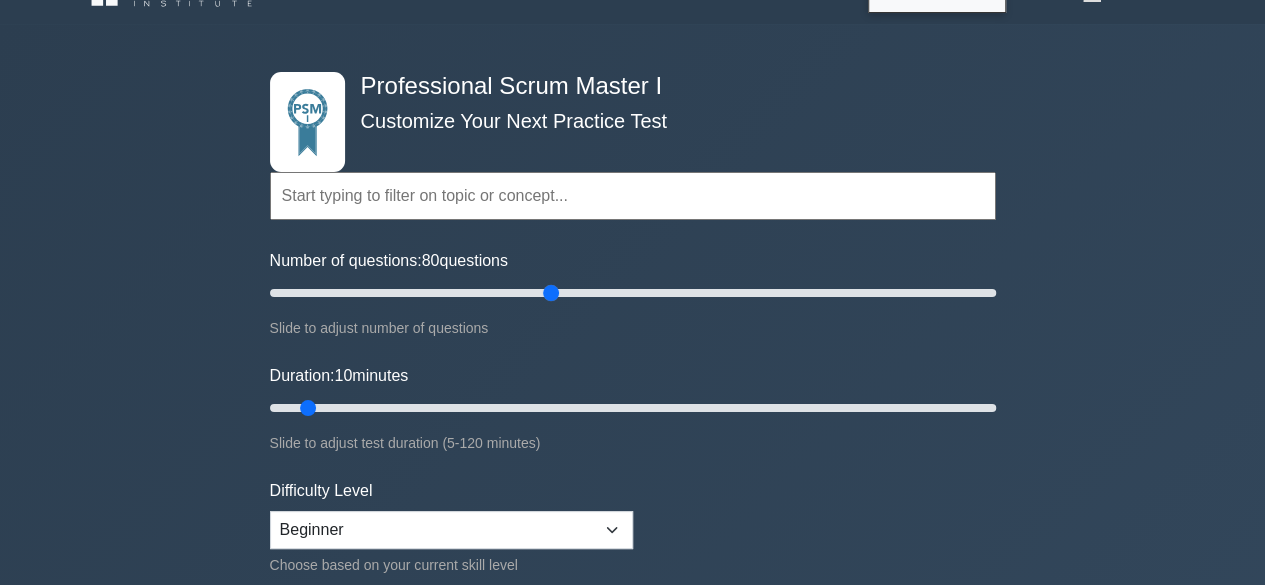 drag, startPoint x: 293, startPoint y: 287, endPoint x: 549, endPoint y: 316, distance: 257.63733 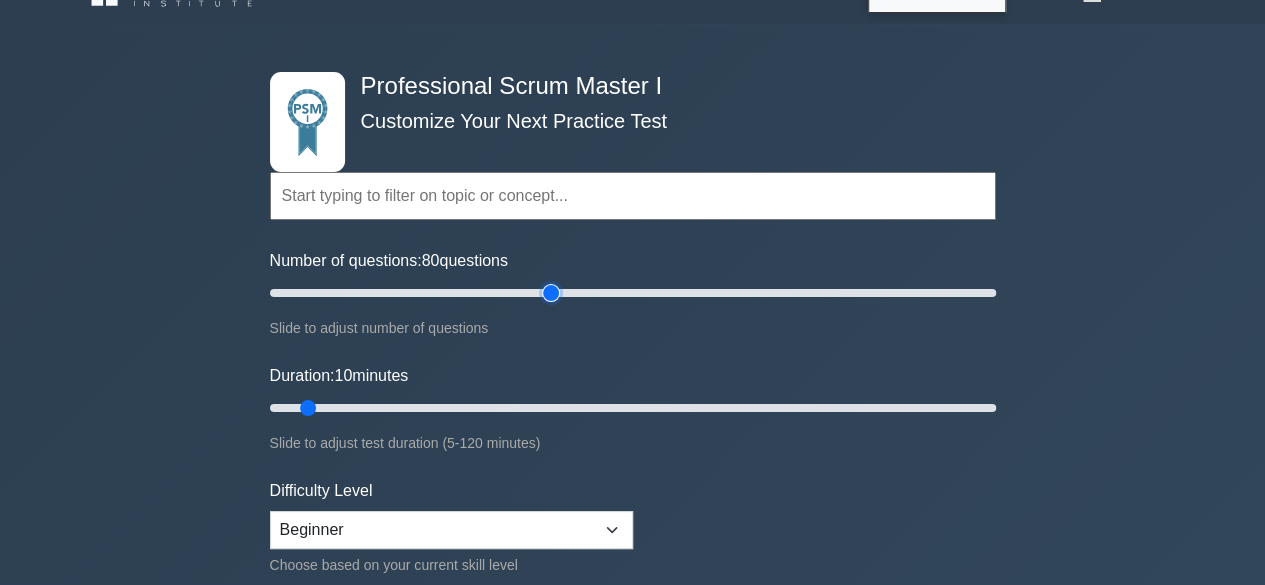 type on "80" 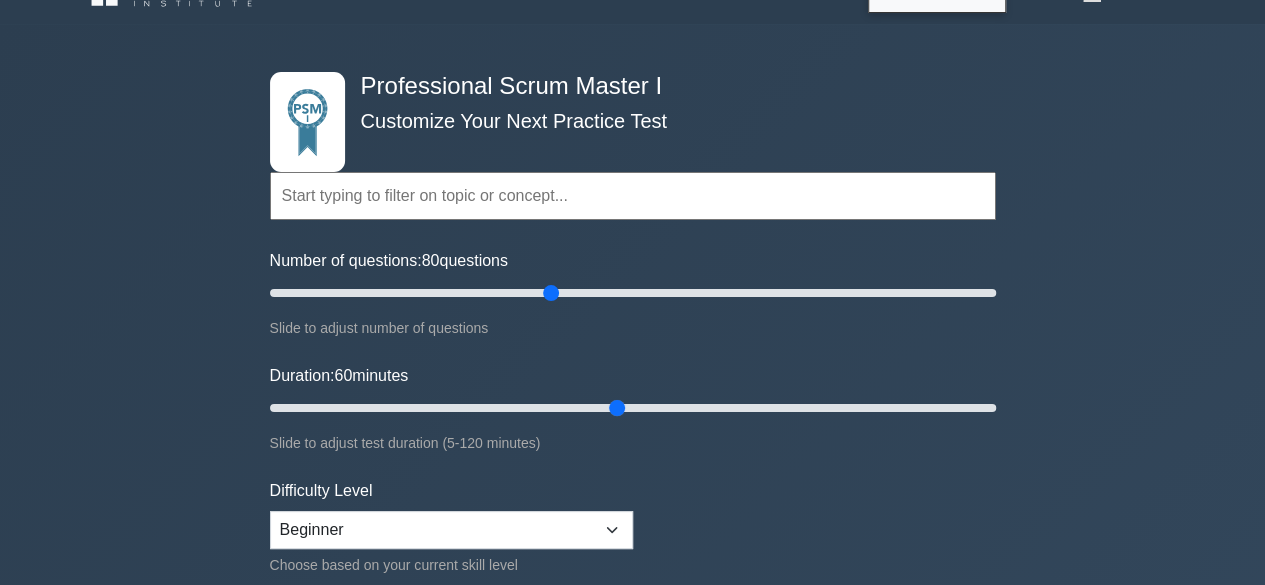 drag, startPoint x: 312, startPoint y: 407, endPoint x: 625, endPoint y: 459, distance: 317.2901 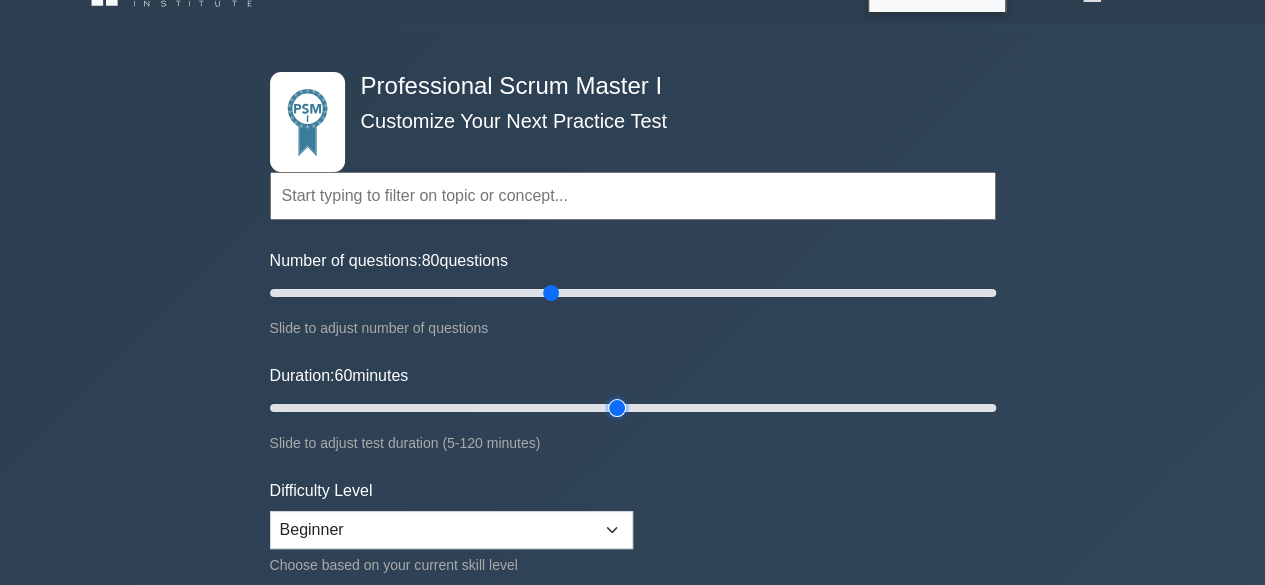 type on "60" 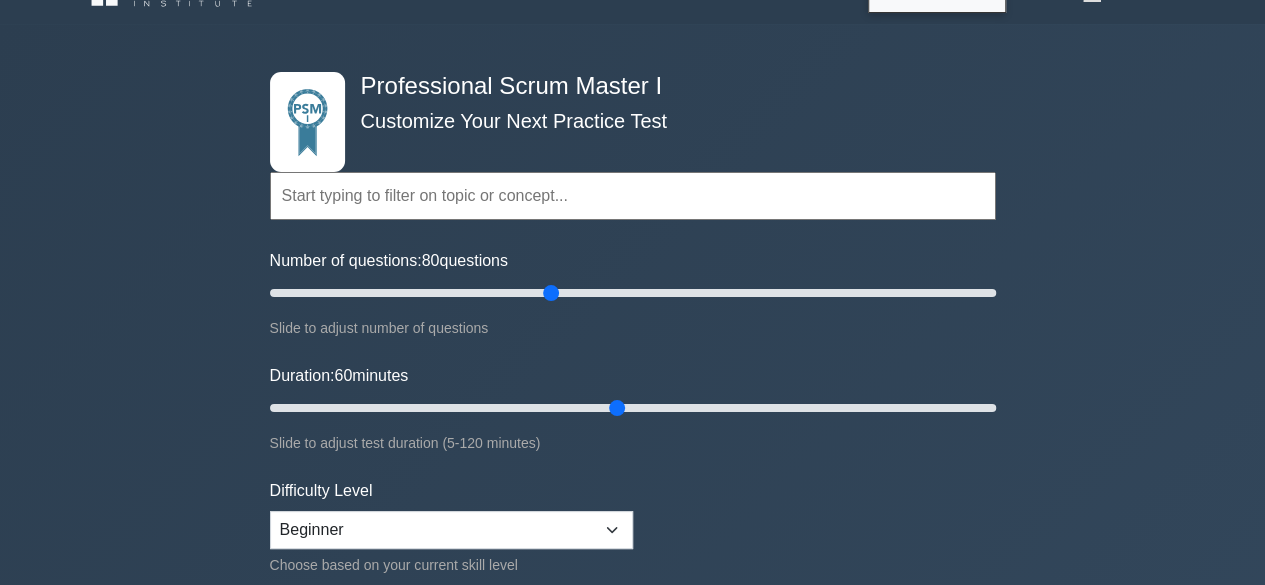 click on "Professional Scrum Master I
Customize Your Next Practice Test
Topics
Scrum Framework Fundamentals
Scrum Artifacts
Scrum Events
Scrum Roles
Scrum in Practice
Product Backlog Management
Sprint Planning and Monitoring" at bounding box center (632, 640) 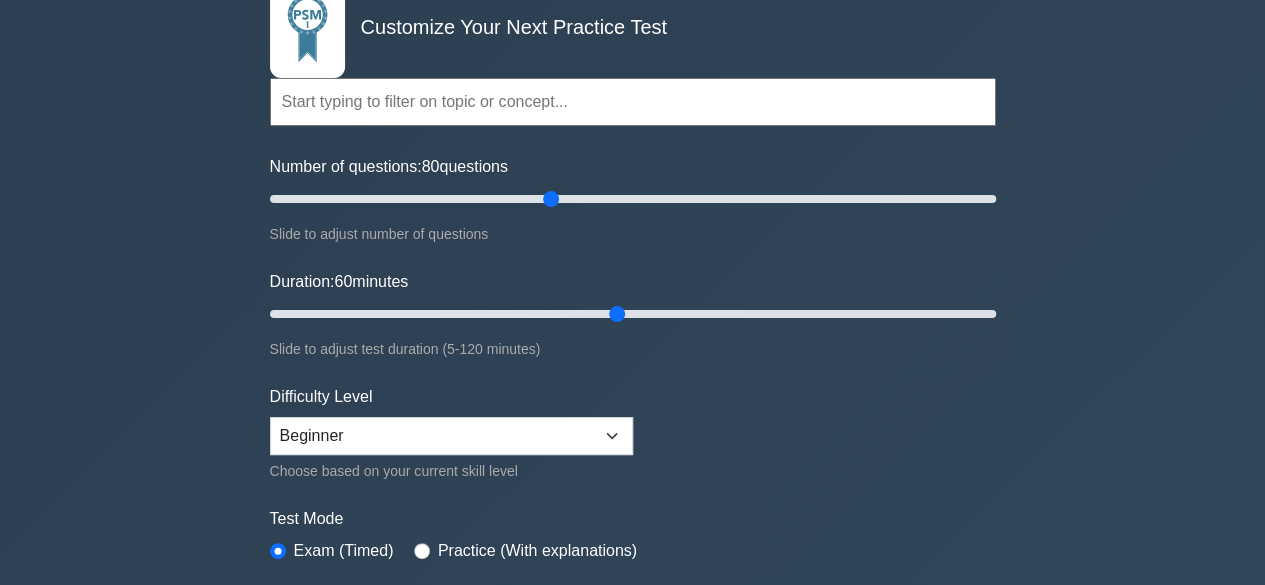 scroll, scrollTop: 160, scrollLeft: 0, axis: vertical 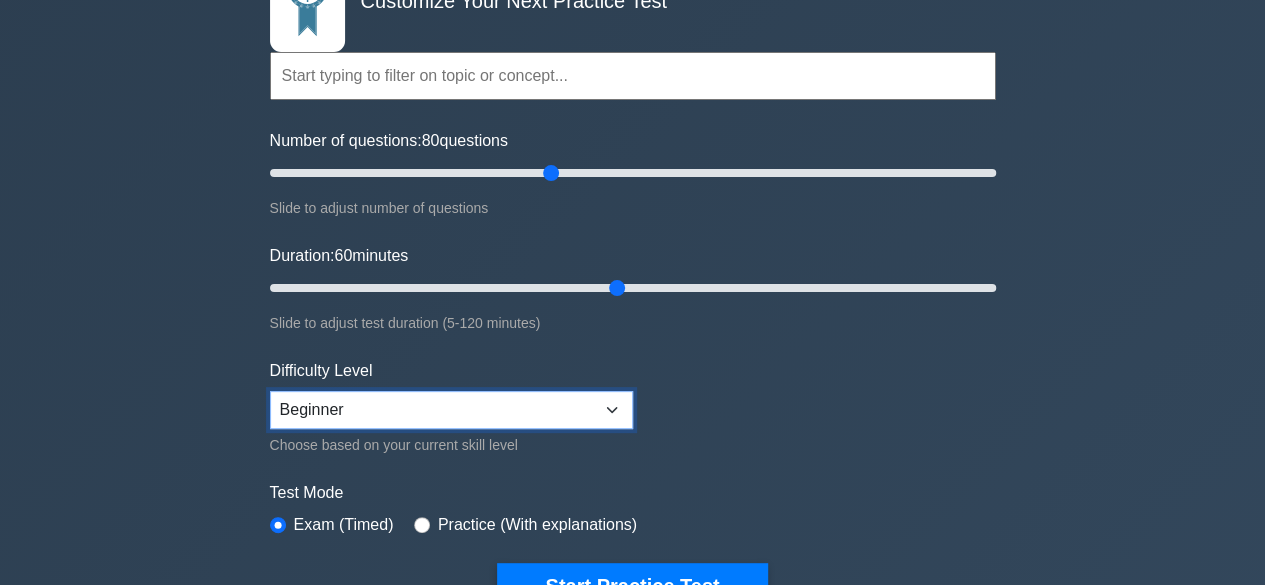 click on "Beginner
Intermediate
Expert" at bounding box center [451, 410] 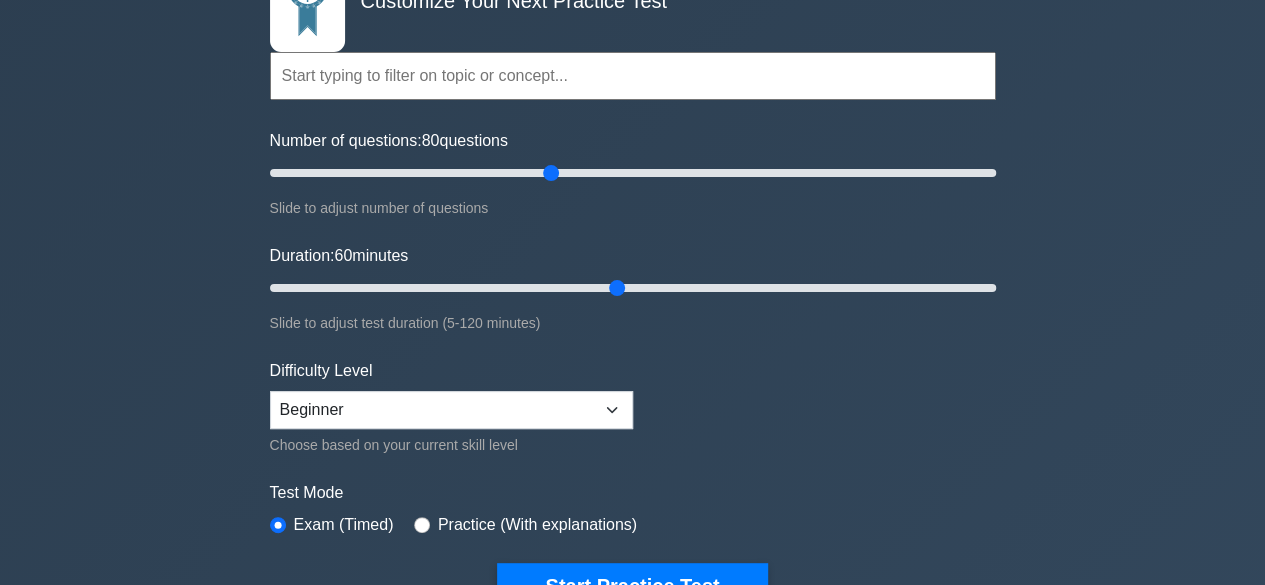 click on "Professional Scrum Master I
Customize Your Next Practice Test
Topics
Scrum Framework Fundamentals
Scrum Artifacts
Scrum Events
Scrum Roles
Scrum in Practice
Product Backlog Management
Sprint Planning and Monitoring" at bounding box center (632, 520) 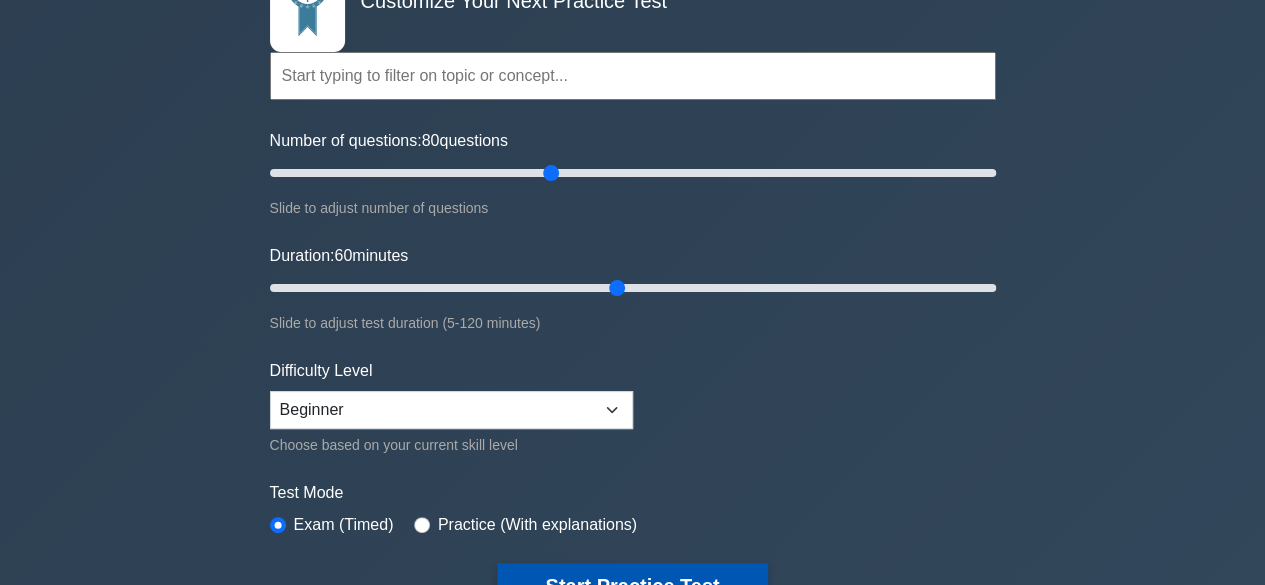 click on "Start Practice Test" at bounding box center (632, 586) 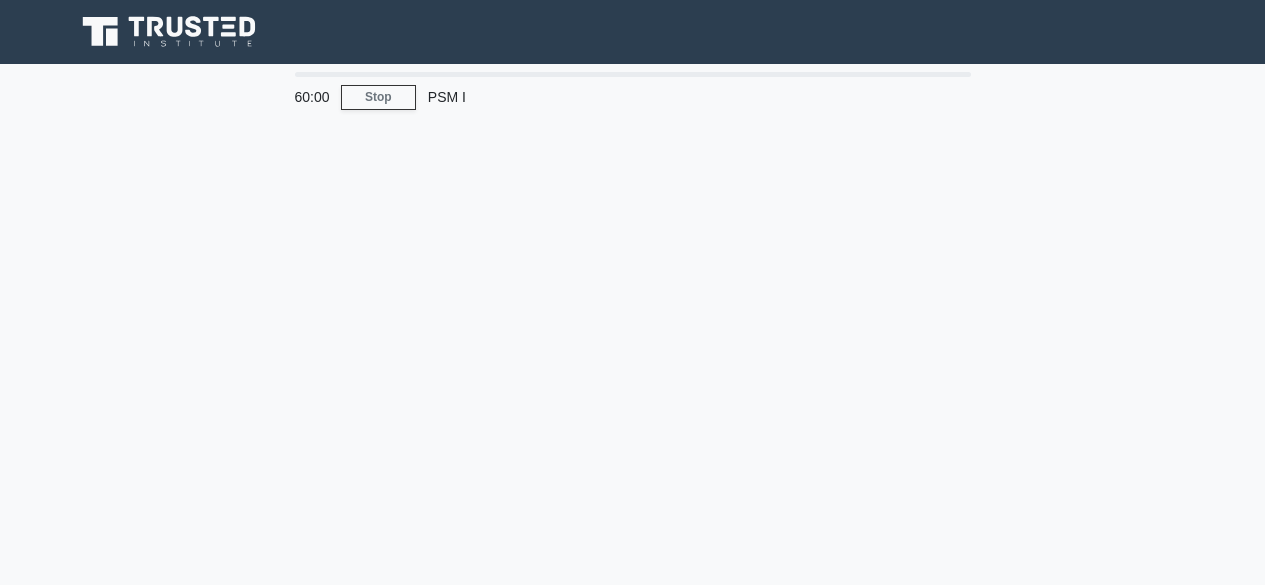 scroll, scrollTop: 0, scrollLeft: 0, axis: both 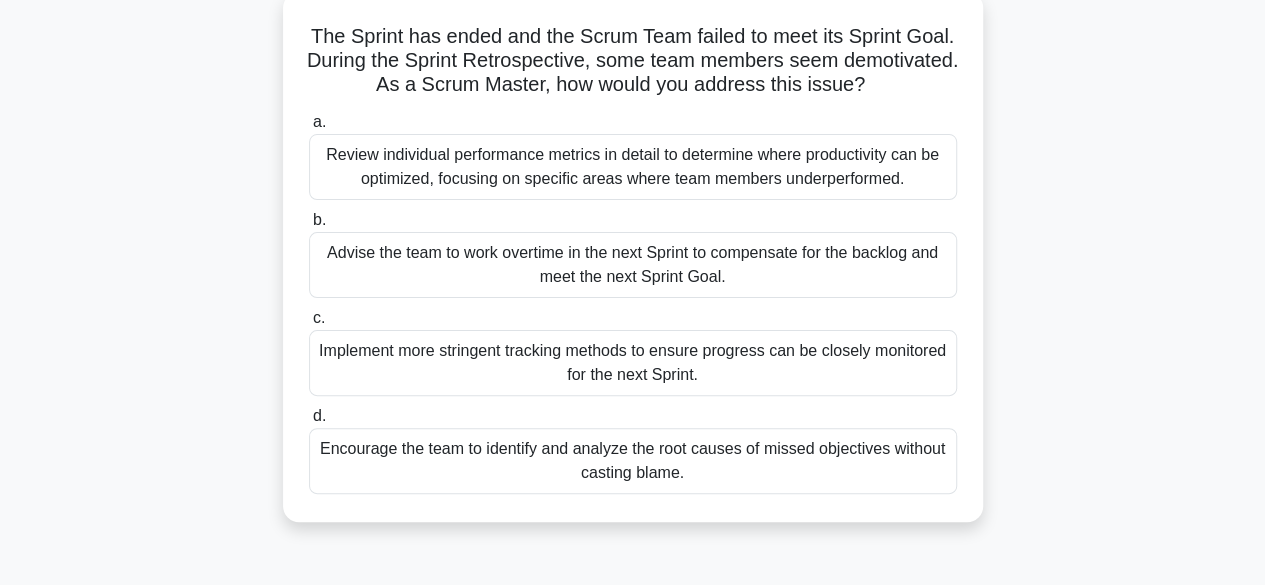 click on "Encourage the team to identify and analyze the root causes of missed objectives without casting blame." at bounding box center (633, 461) 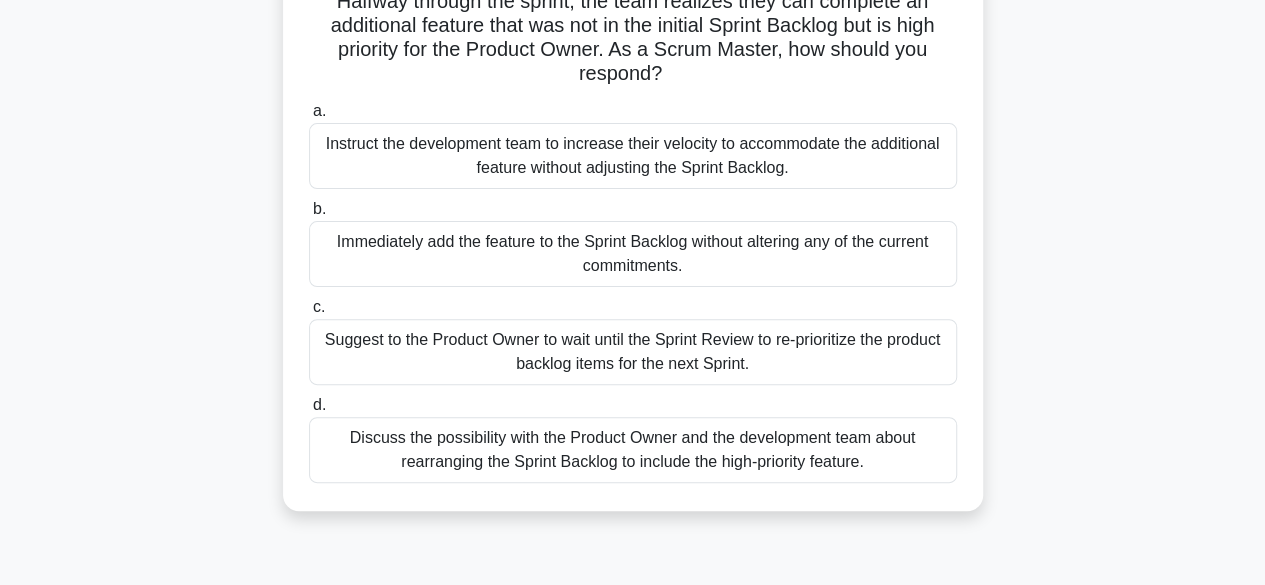 scroll, scrollTop: 200, scrollLeft: 0, axis: vertical 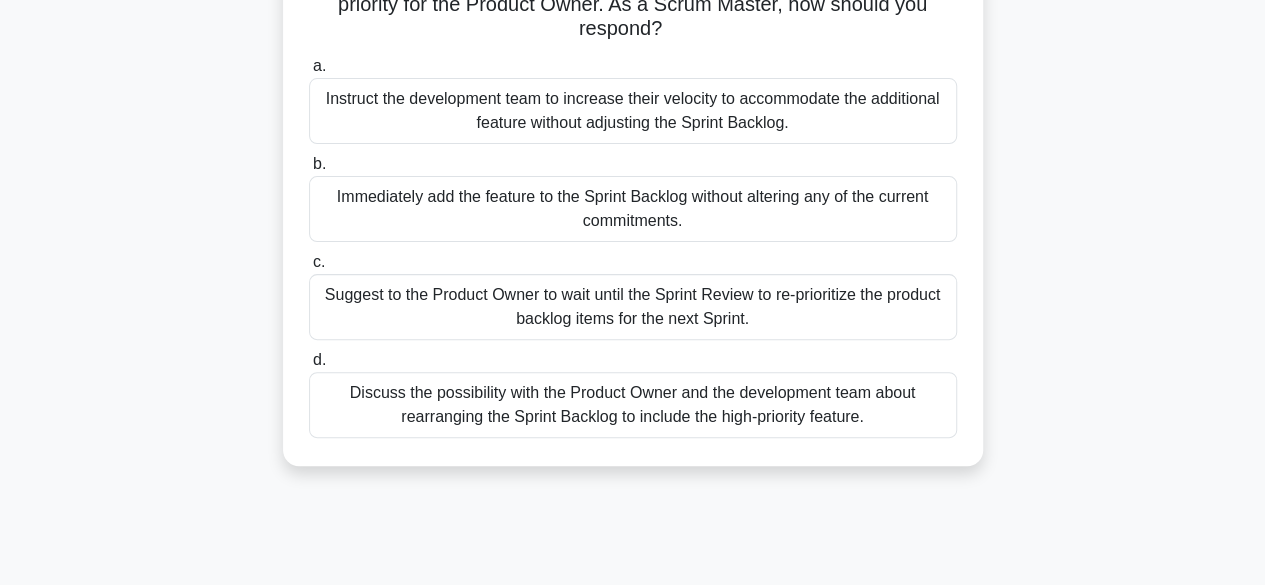 click on "Discuss the possibility with the Product Owner and the development team about rearranging the Sprint Backlog to include the high-priority feature." at bounding box center (633, 405) 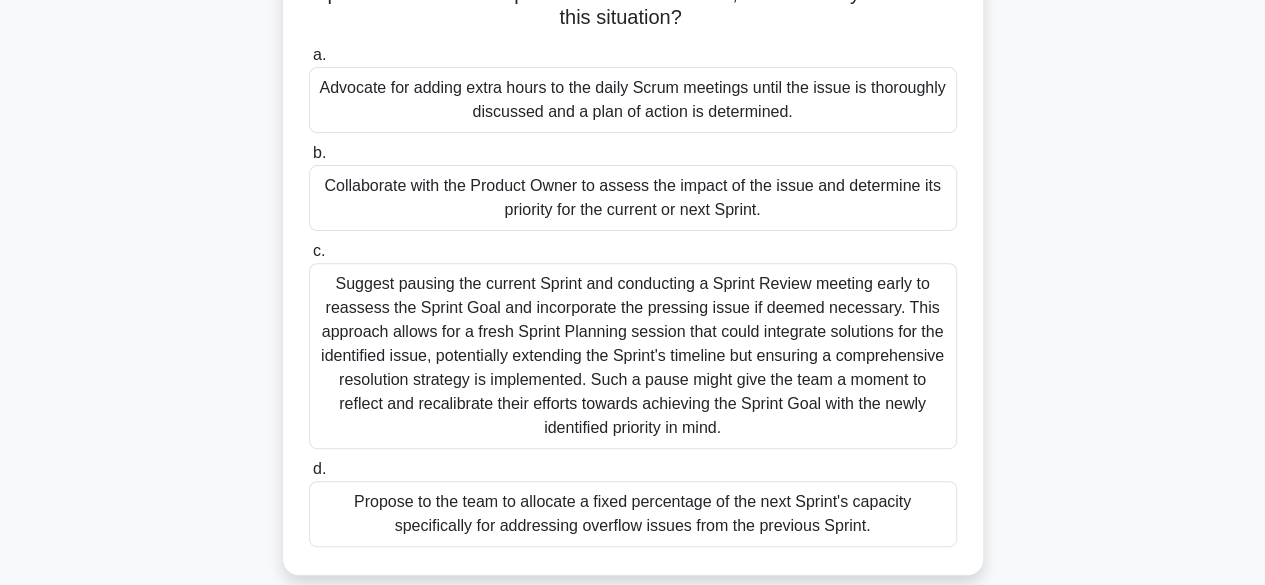 scroll, scrollTop: 280, scrollLeft: 0, axis: vertical 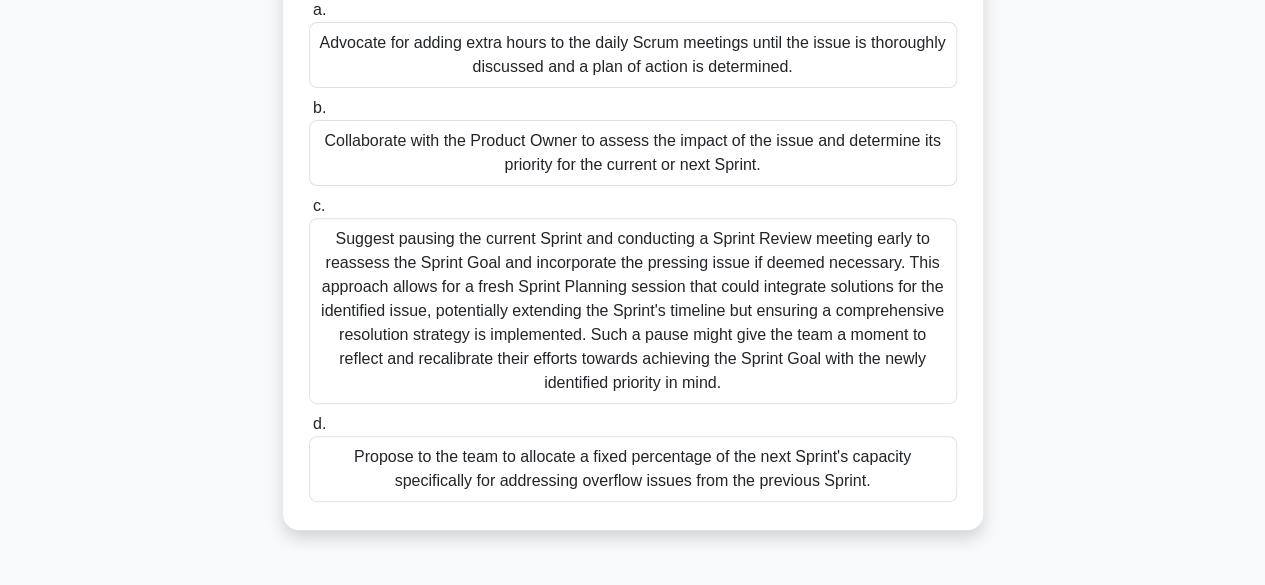 click on "Collaborate with the Product Owner to assess the impact of the issue and determine its priority for the current or next Sprint." at bounding box center (633, 153) 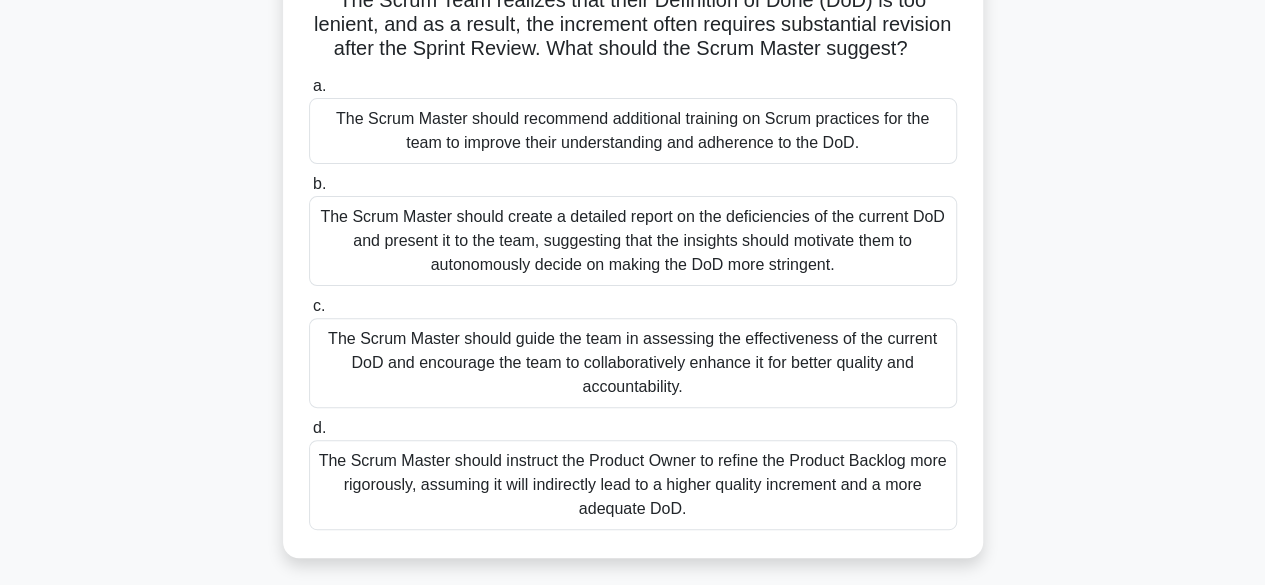 scroll, scrollTop: 160, scrollLeft: 0, axis: vertical 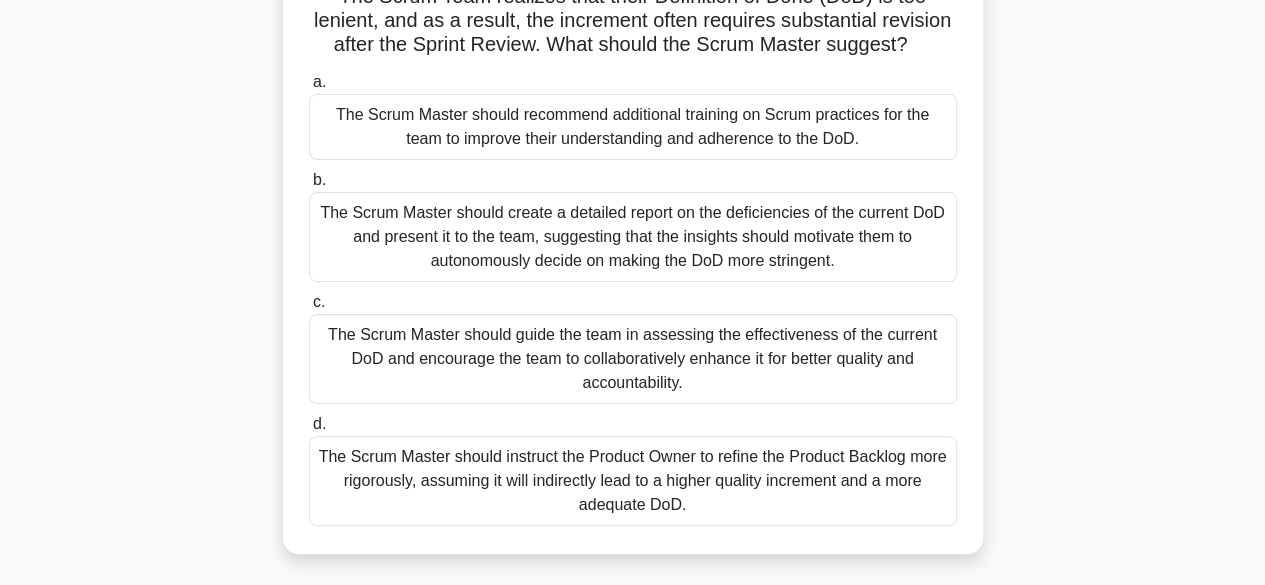 click on "The Scrum Master should guide the team in assessing the effectiveness of the current DoD and encourage the team to collaboratively enhance it for better quality and accountability." at bounding box center (633, 359) 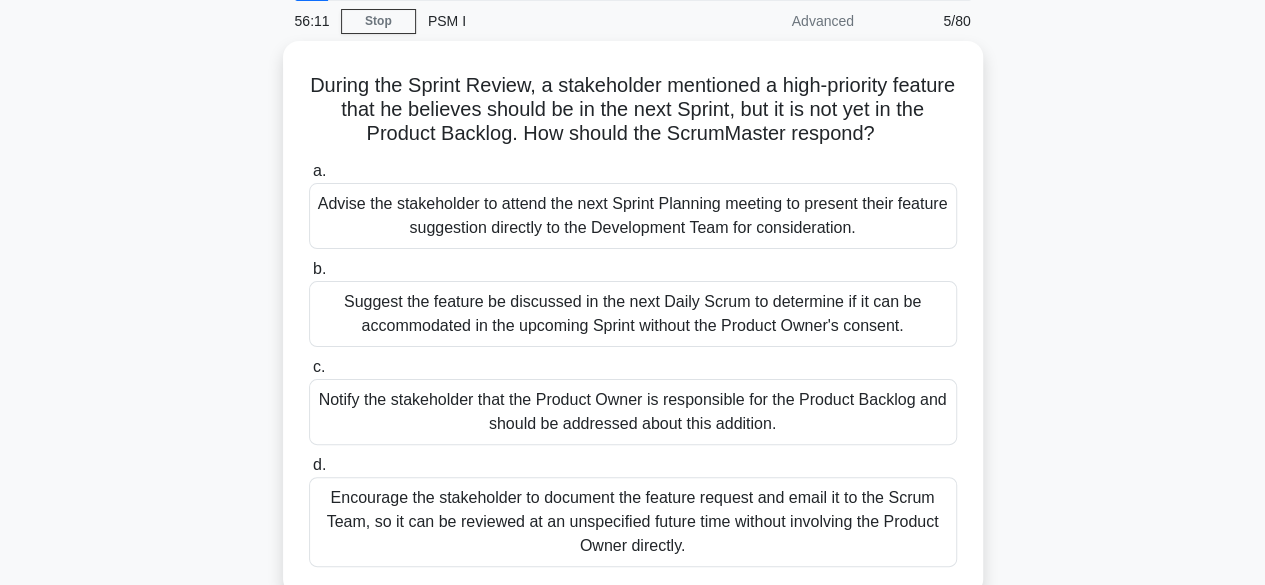 scroll, scrollTop: 80, scrollLeft: 0, axis: vertical 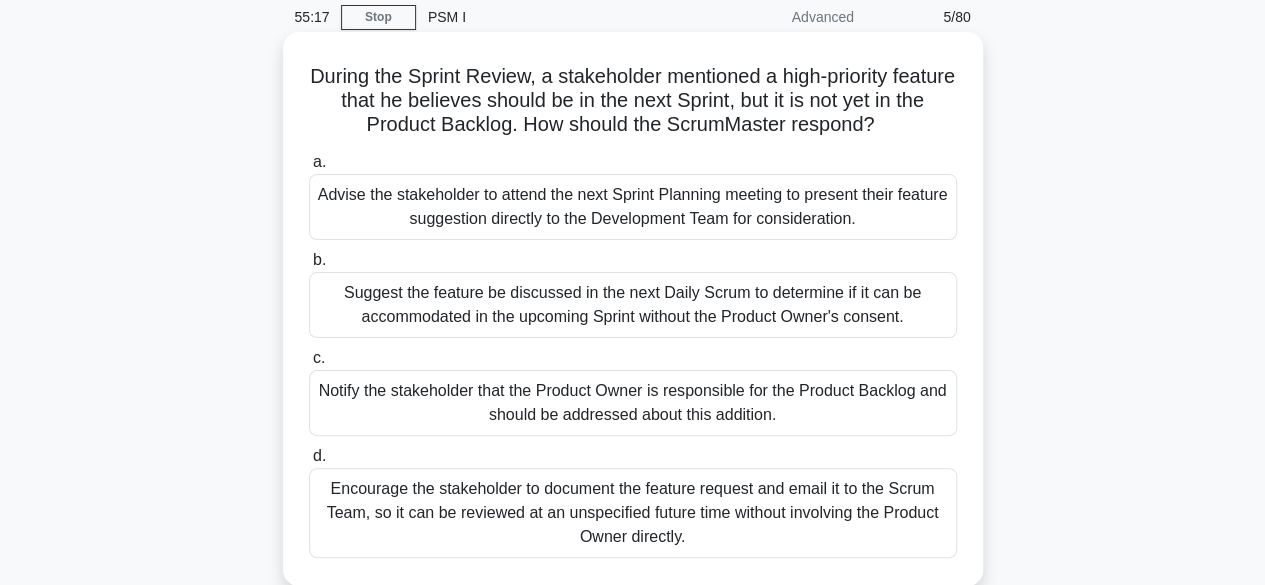 click on "Notify the stakeholder that the Product Owner is responsible for the Product Backlog and should be addressed about this addition." at bounding box center (633, 403) 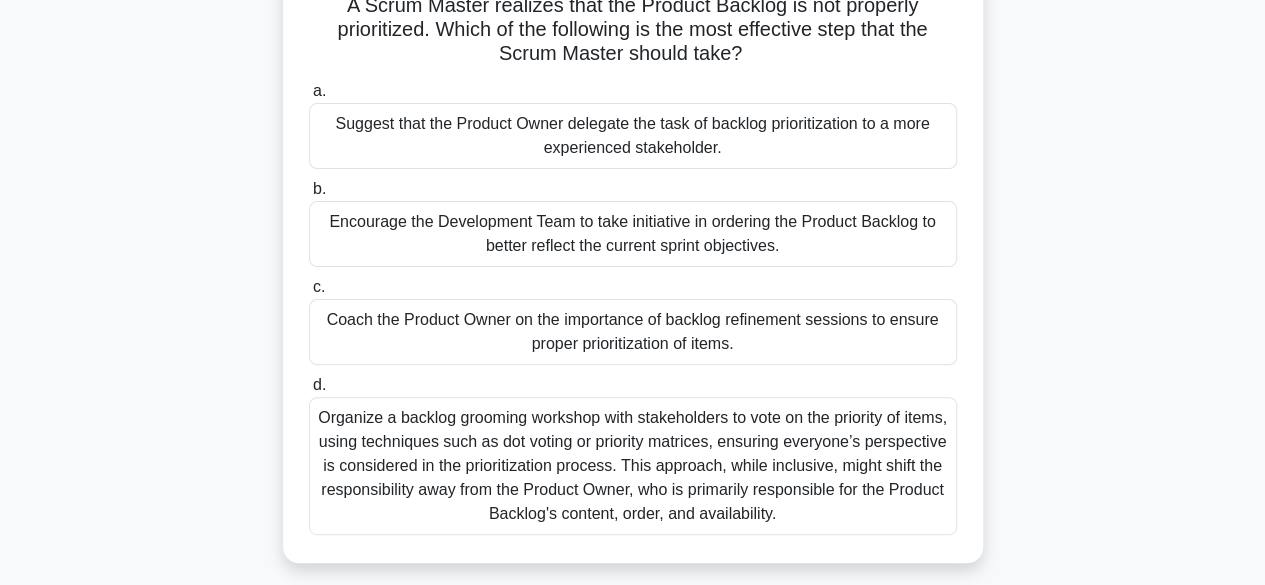 scroll, scrollTop: 160, scrollLeft: 0, axis: vertical 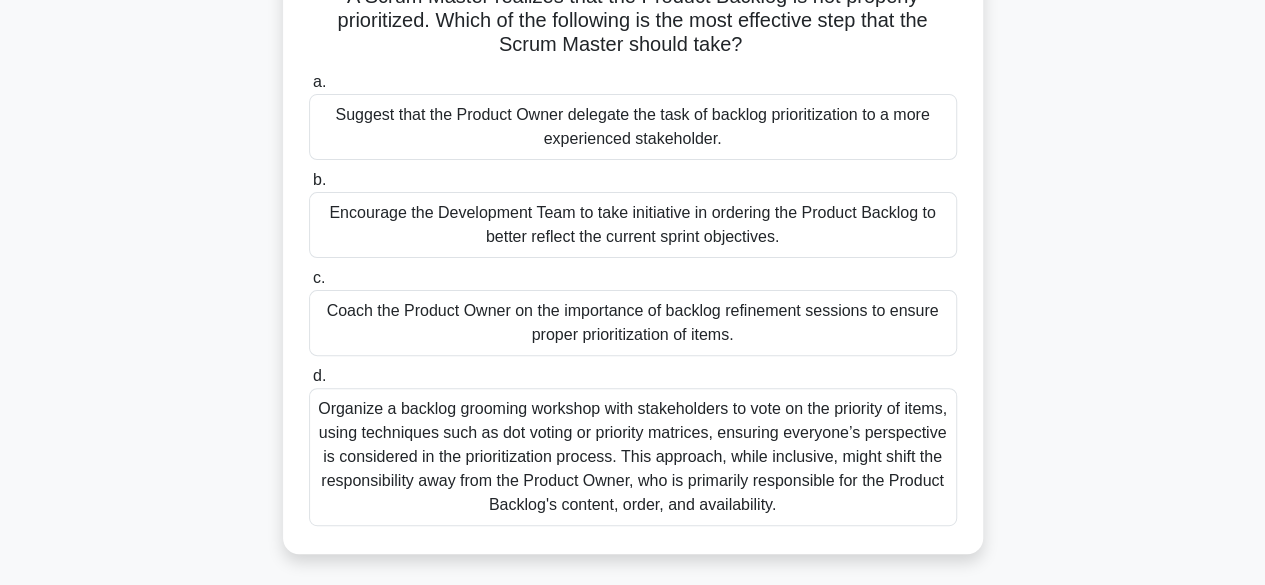 click on "Coach the Product Owner on the importance of backlog refinement sessions to ensure proper prioritization of items." at bounding box center (633, 323) 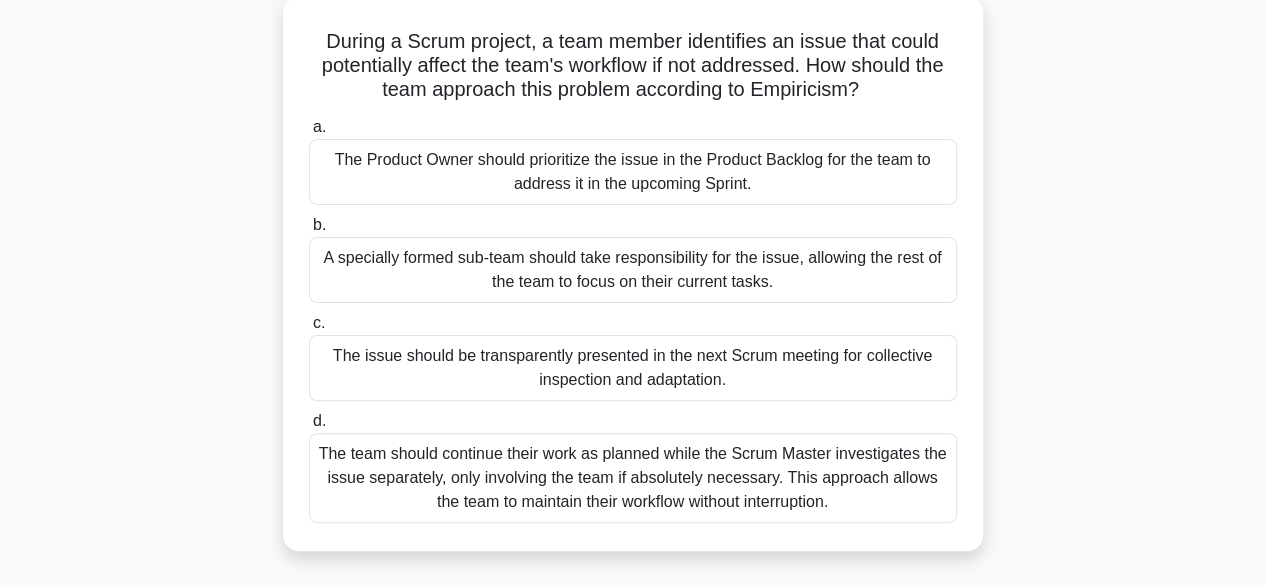 scroll, scrollTop: 160, scrollLeft: 0, axis: vertical 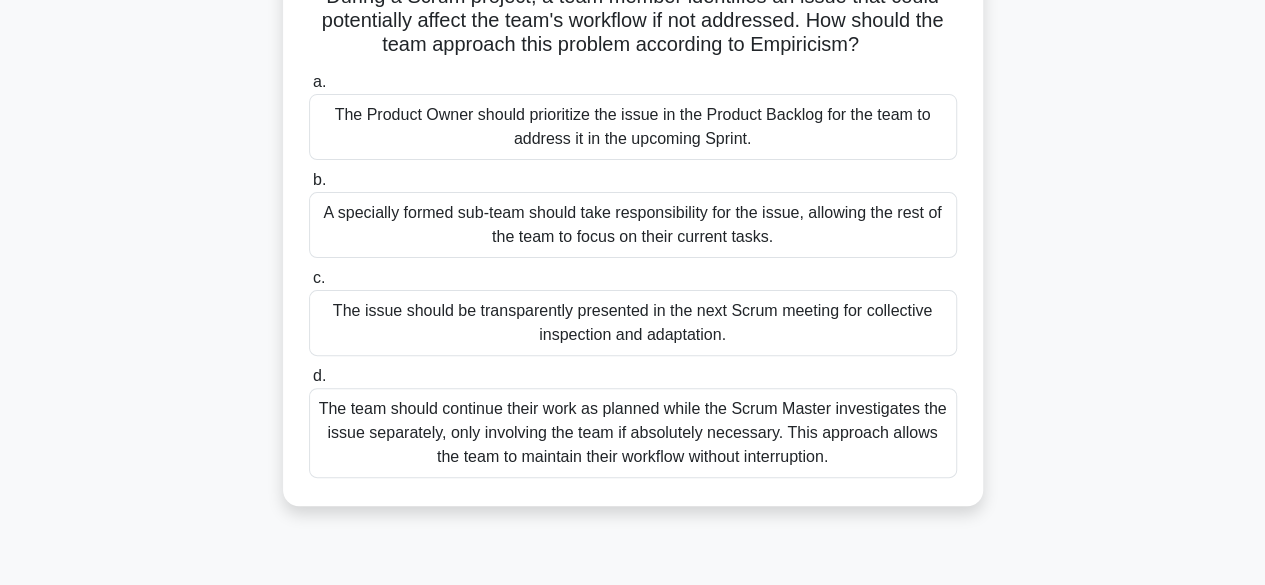 click on "The team should continue their work as planned while the Scrum Master investigates the issue separately, only involving the team if absolutely necessary. This approach allows the team to maintain their workflow without interruption." at bounding box center [633, 433] 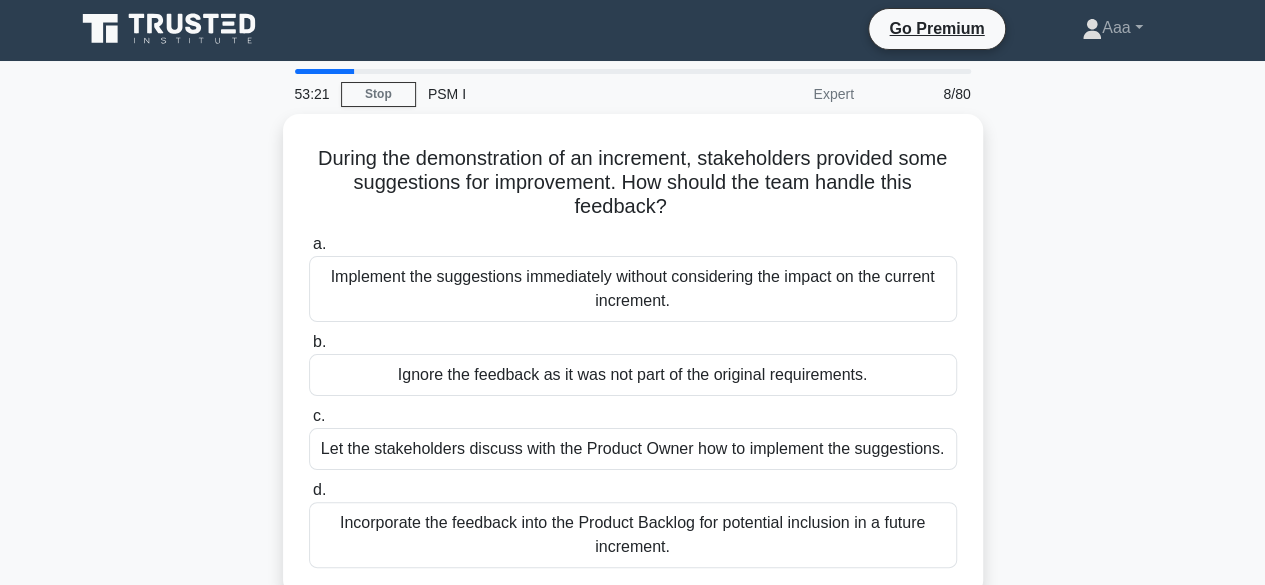 scroll, scrollTop: 0, scrollLeft: 0, axis: both 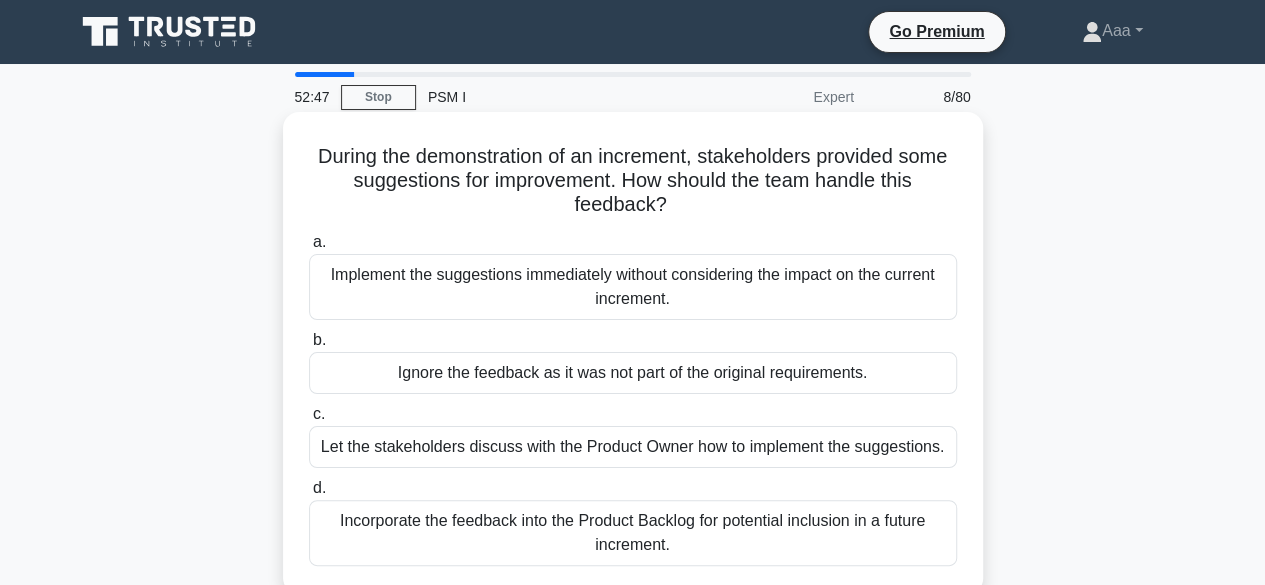 click on "Let the stakeholders discuss with the Product Owner how to implement the suggestions." at bounding box center [633, 447] 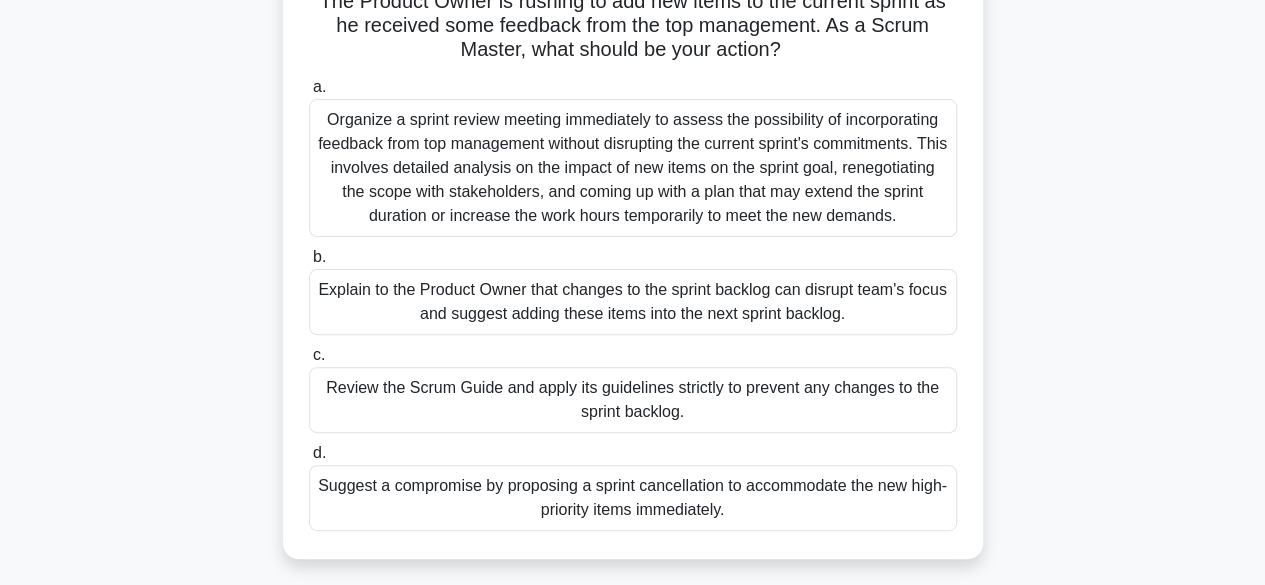 scroll, scrollTop: 200, scrollLeft: 0, axis: vertical 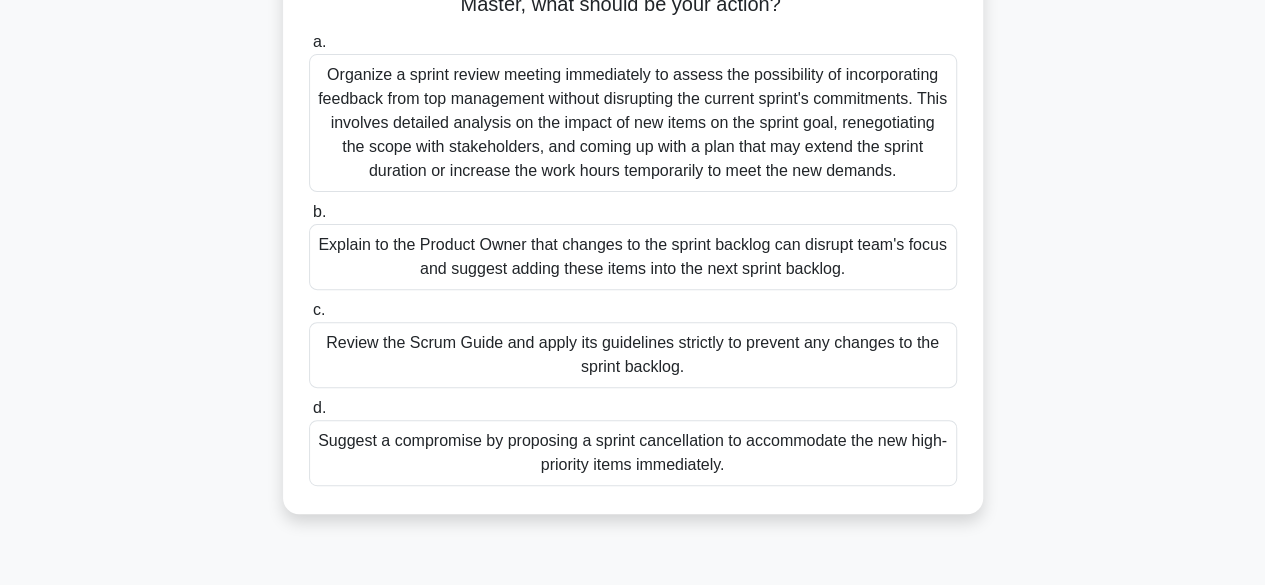 click on "Suggest a compromise by proposing a sprint cancellation to accommodate the new high-priority items immediately." at bounding box center (633, 453) 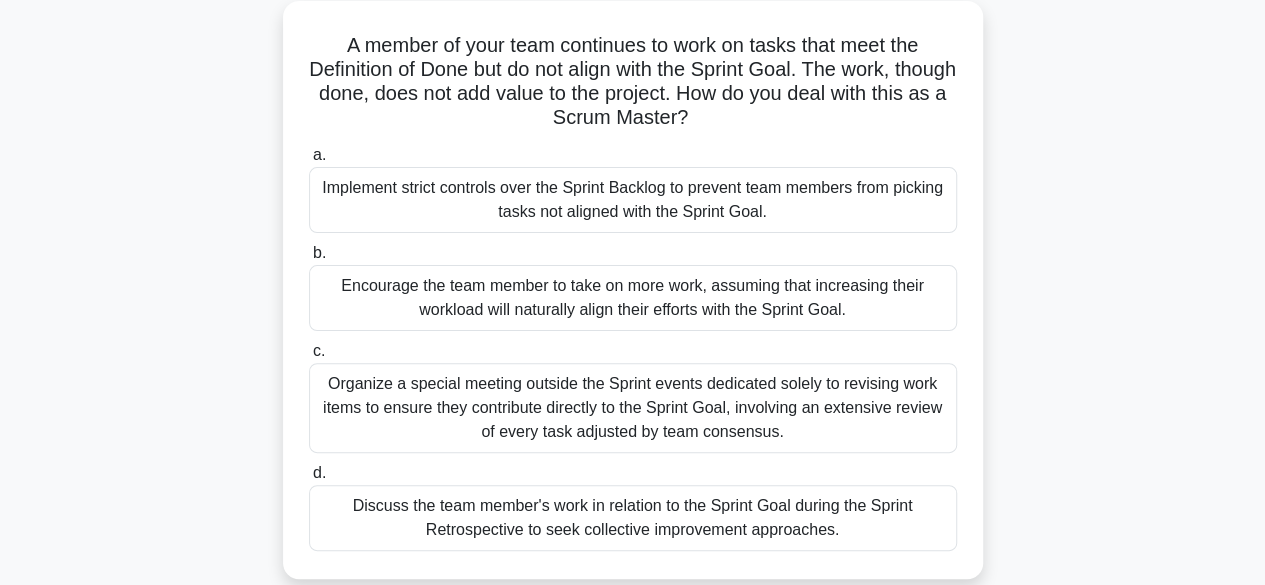 scroll, scrollTop: 120, scrollLeft: 0, axis: vertical 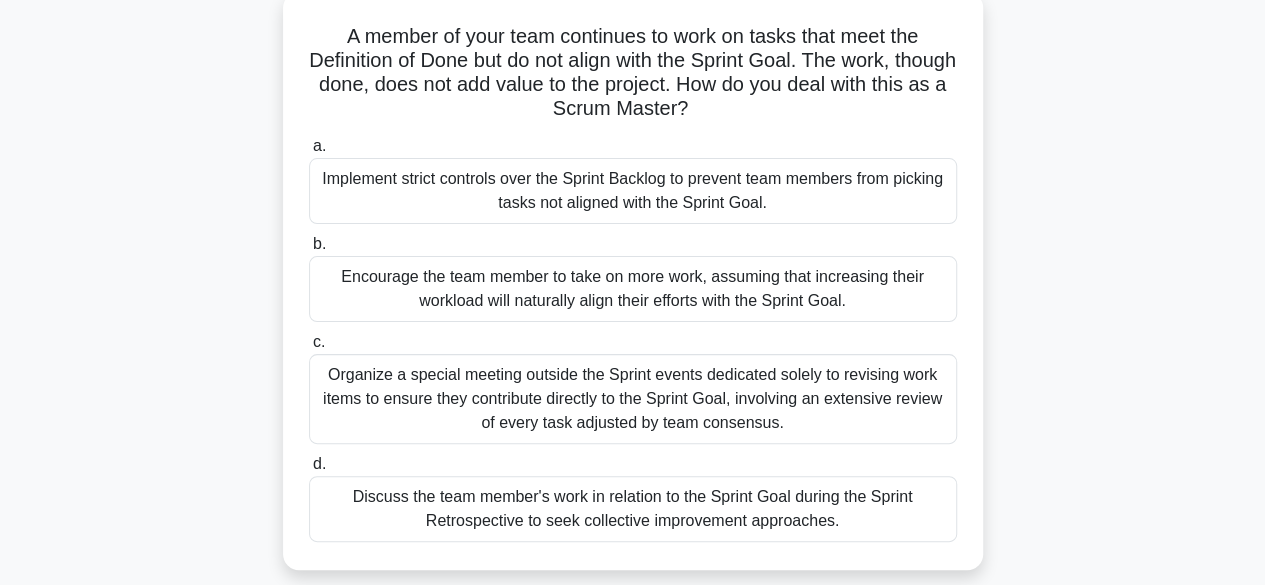 click on "Discuss the team member's work in relation to the Sprint Goal during the Sprint Retrospective to seek collective improvement approaches." at bounding box center [633, 509] 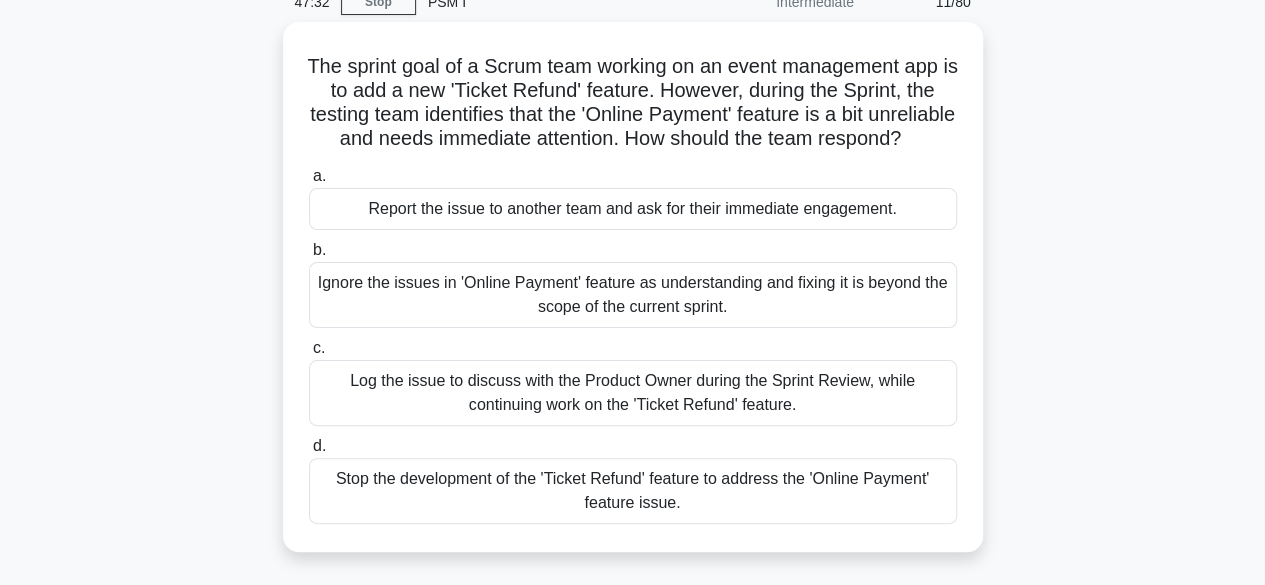 scroll, scrollTop: 120, scrollLeft: 0, axis: vertical 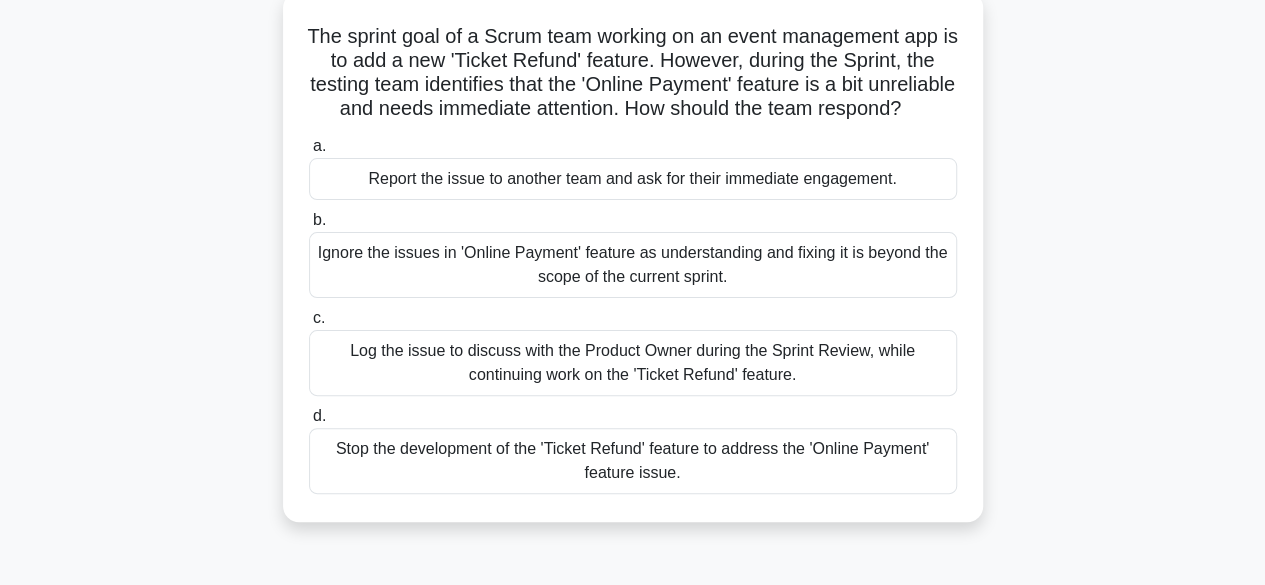 click on "Log the issue to discuss with the Product Owner during the Sprint Review, while continuing work on the 'Ticket Refund' feature." at bounding box center [633, 363] 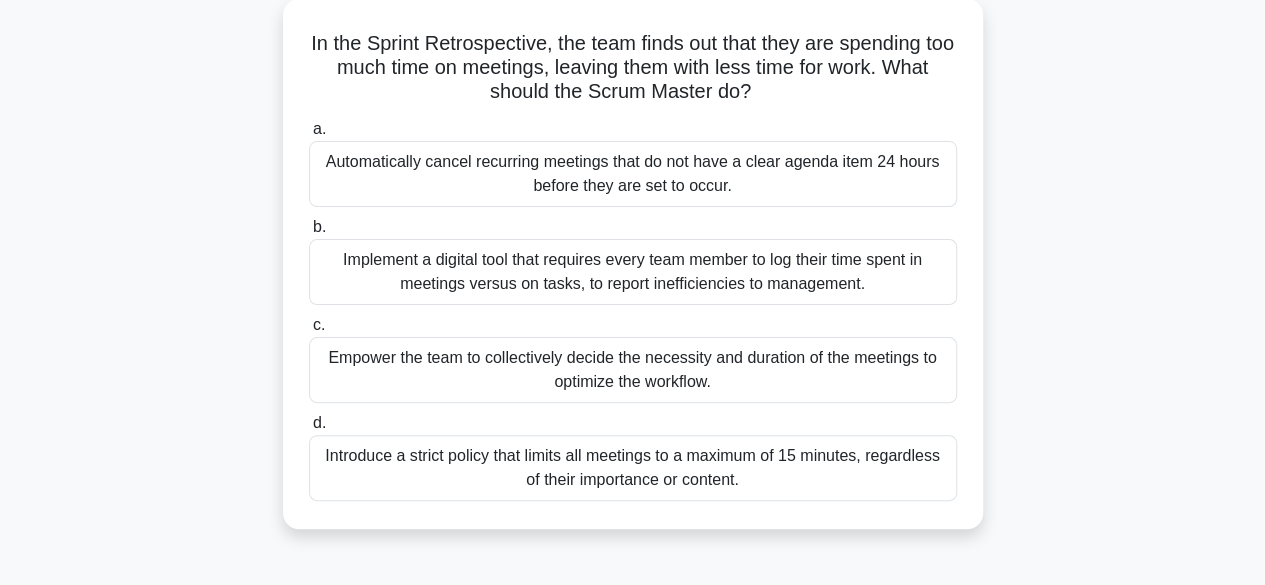 scroll, scrollTop: 120, scrollLeft: 0, axis: vertical 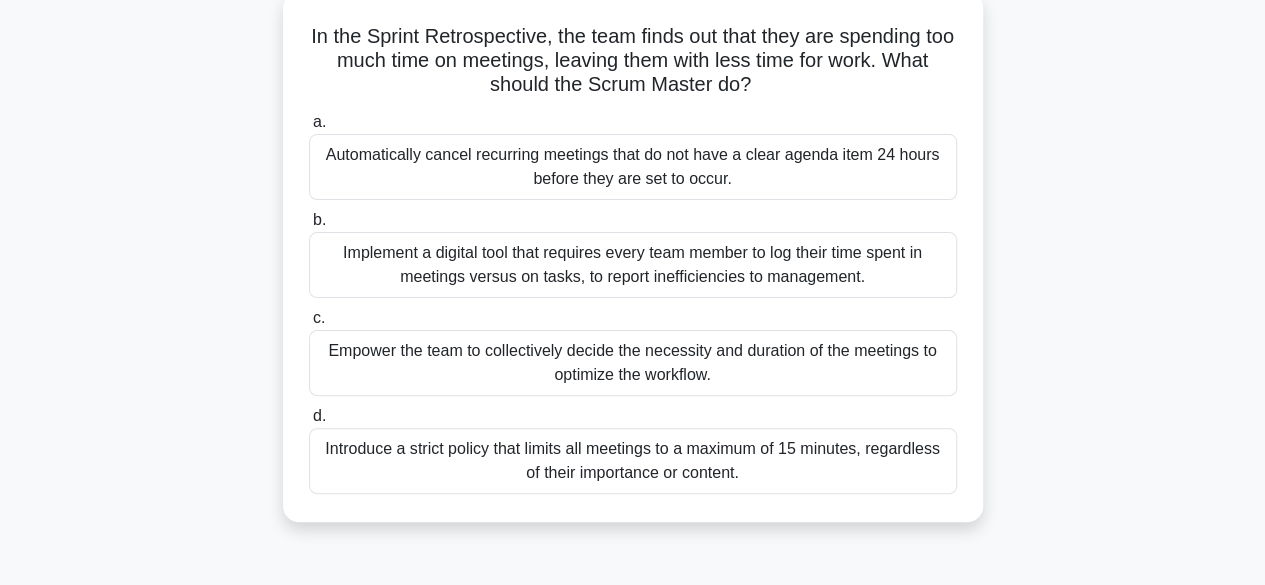 click on "Empower the team to collectively decide the necessity and duration of the meetings to optimize the workflow." at bounding box center (633, 363) 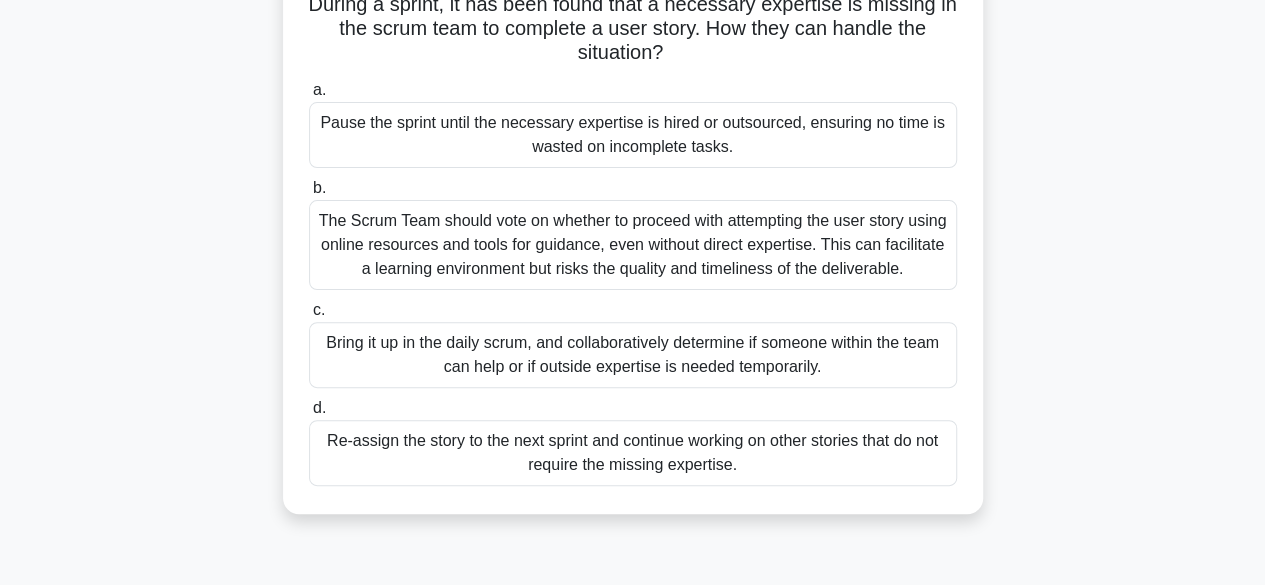 scroll, scrollTop: 160, scrollLeft: 0, axis: vertical 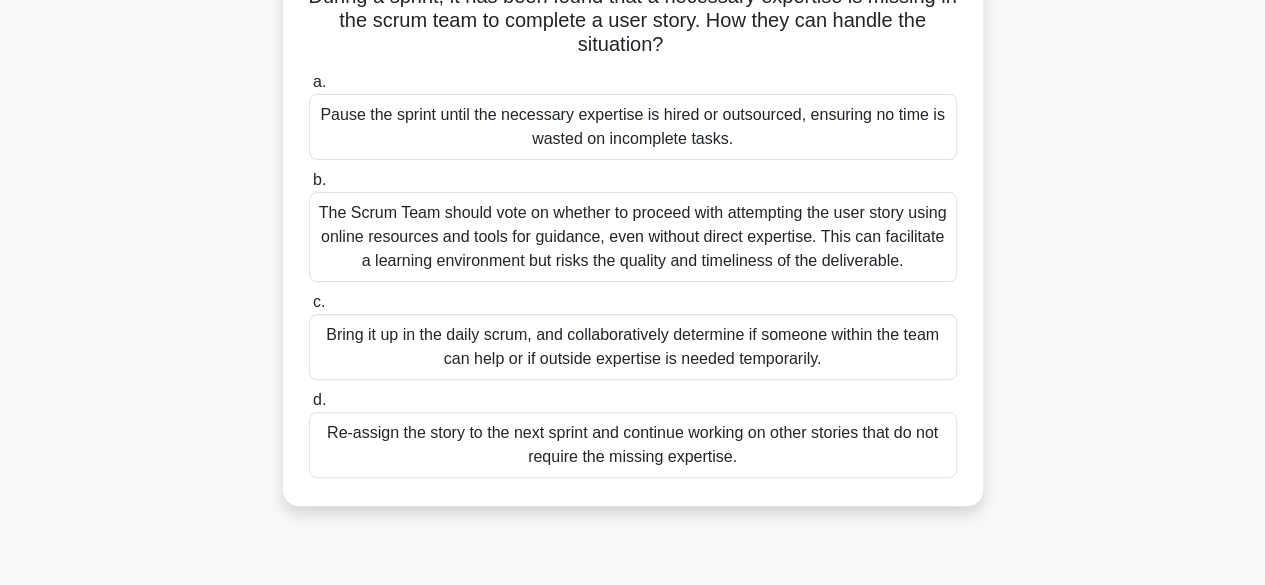 click on "Bring it up in the daily scrum, and collaboratively determine if someone within the team can help or if outside expertise is needed temporarily." at bounding box center [633, 347] 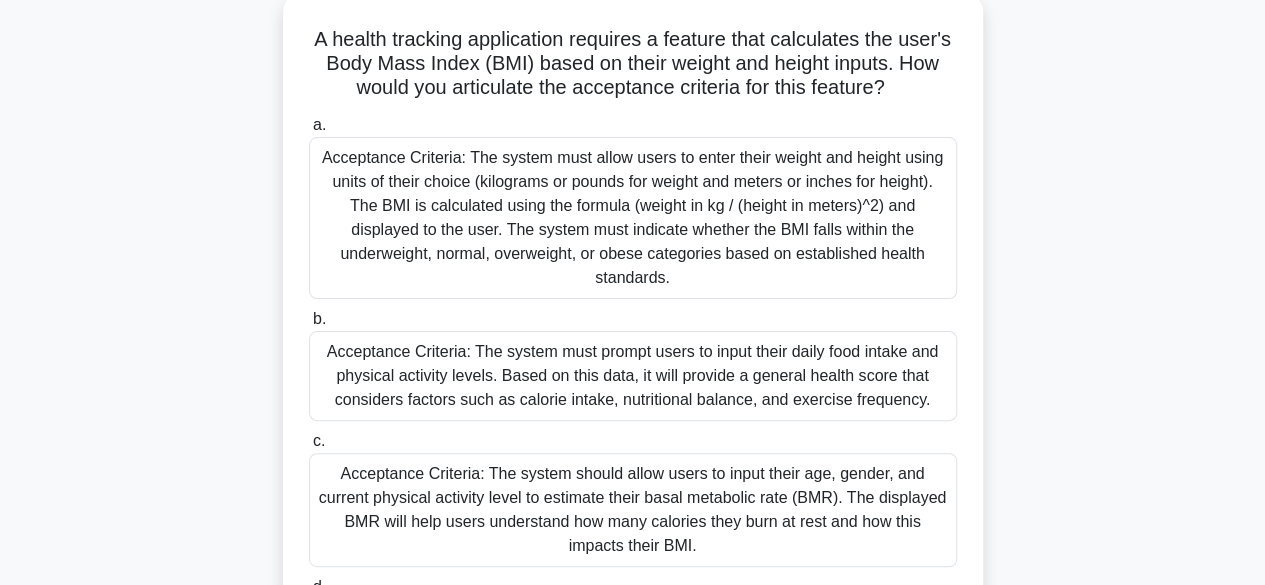 scroll, scrollTop: 120, scrollLeft: 0, axis: vertical 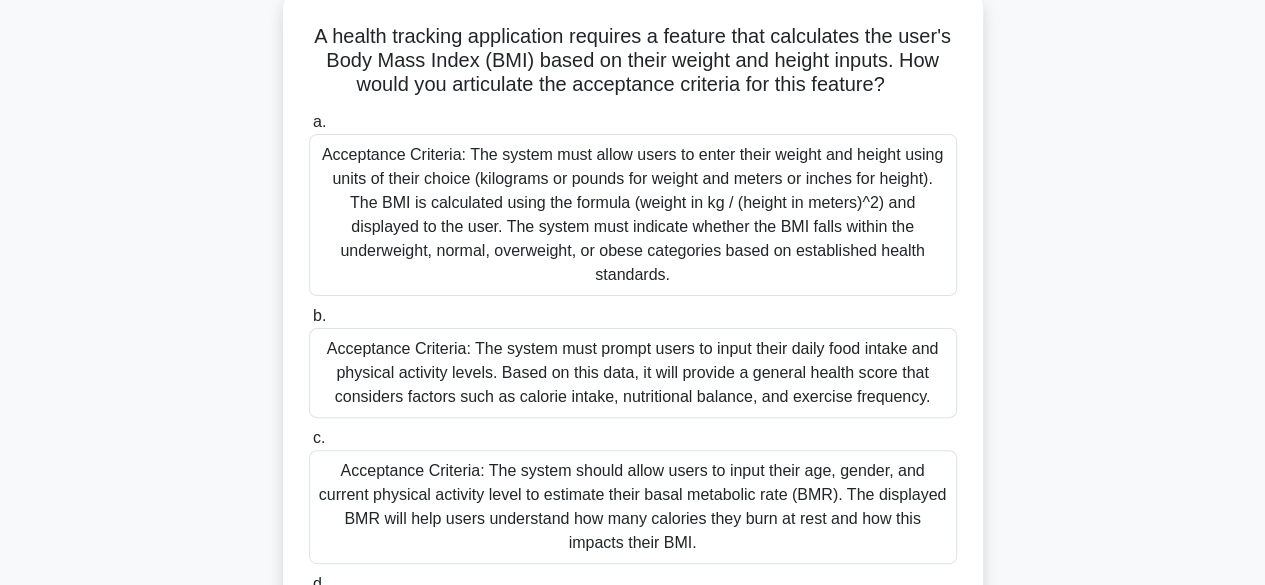 click on "Acceptance Criteria: The system must prompt users to input their daily food intake and physical activity levels. Based on this data, it will provide a general health score that considers factors such as calorie intake, nutritional balance, and exercise frequency." at bounding box center [633, 373] 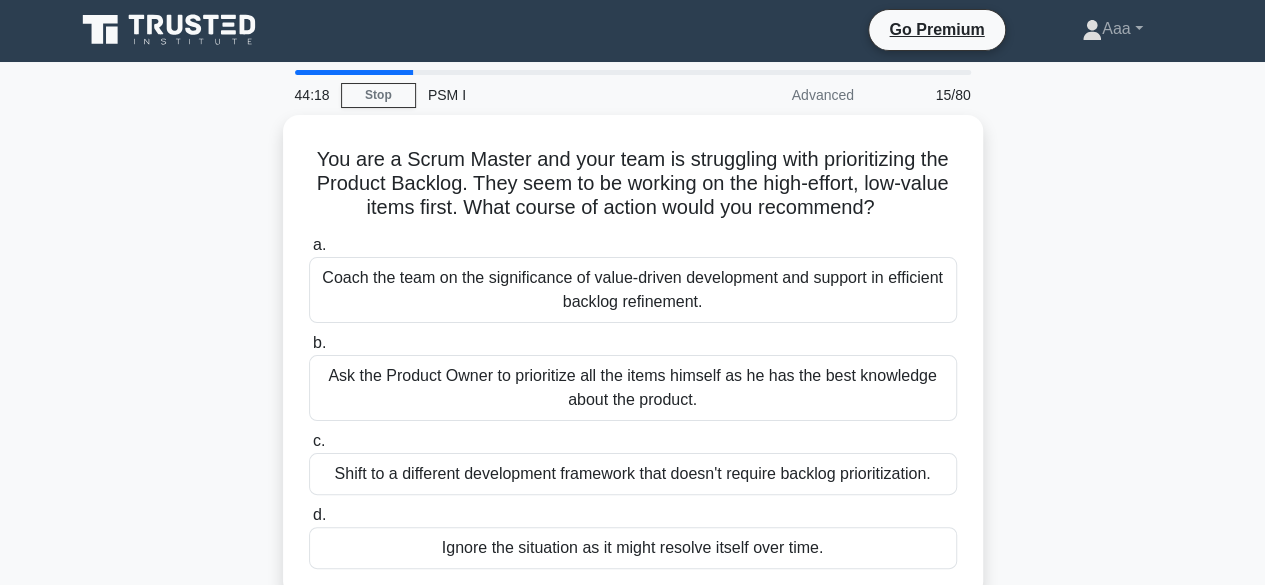 scroll, scrollTop: 0, scrollLeft: 0, axis: both 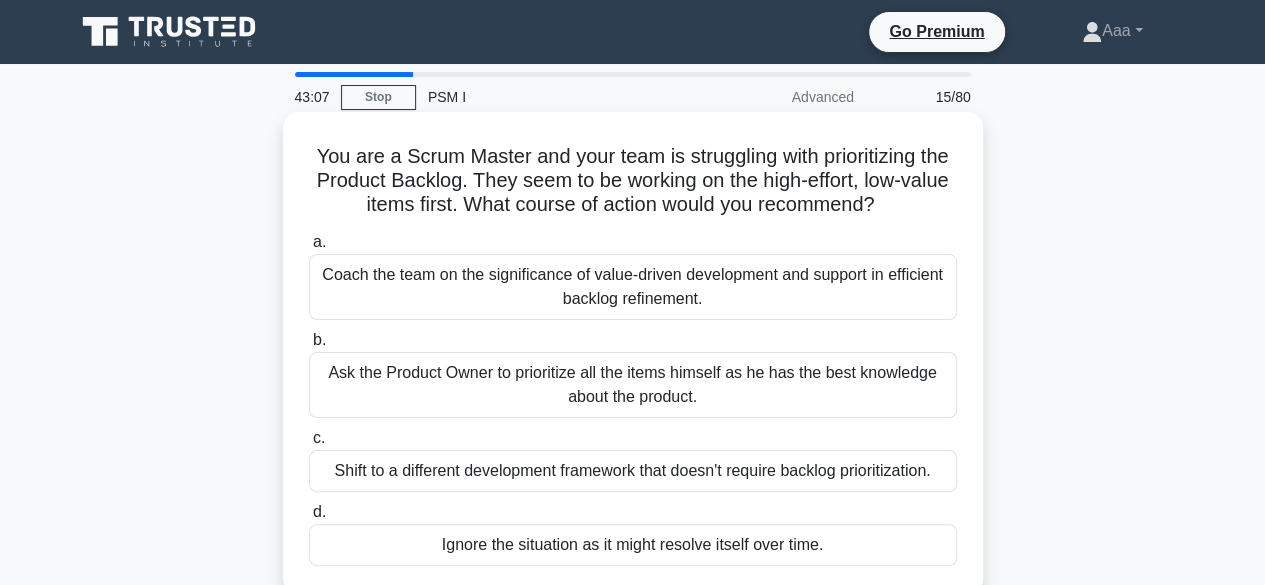 click on "Ask the Product Owner to prioritize all the items himself as he has the best knowledge about the product." at bounding box center [633, 385] 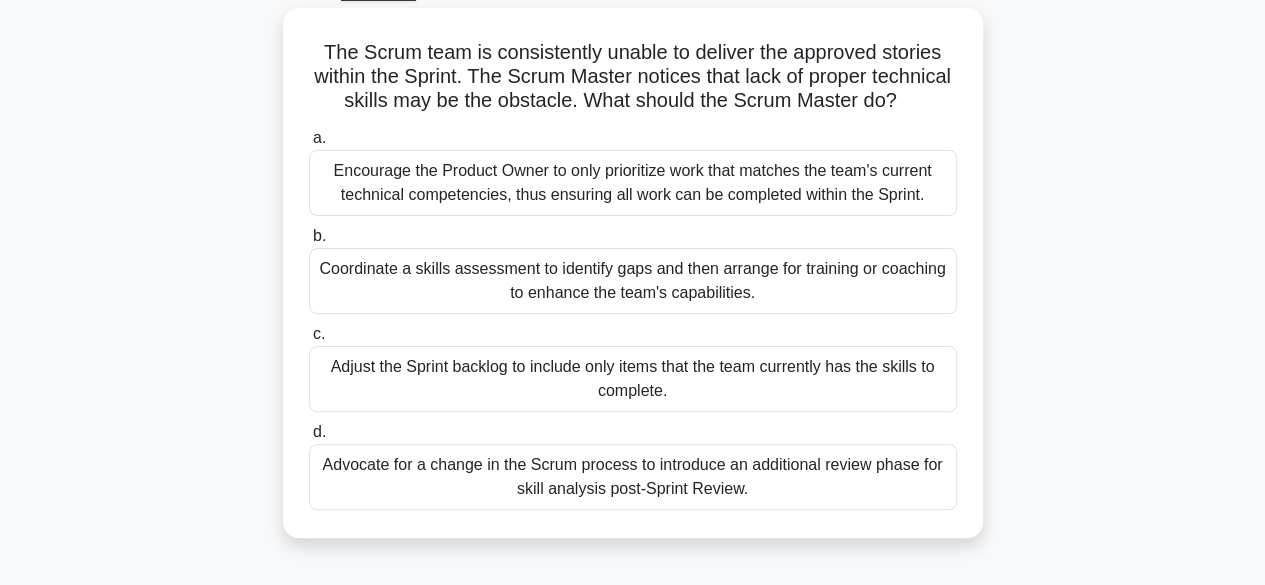 scroll, scrollTop: 120, scrollLeft: 0, axis: vertical 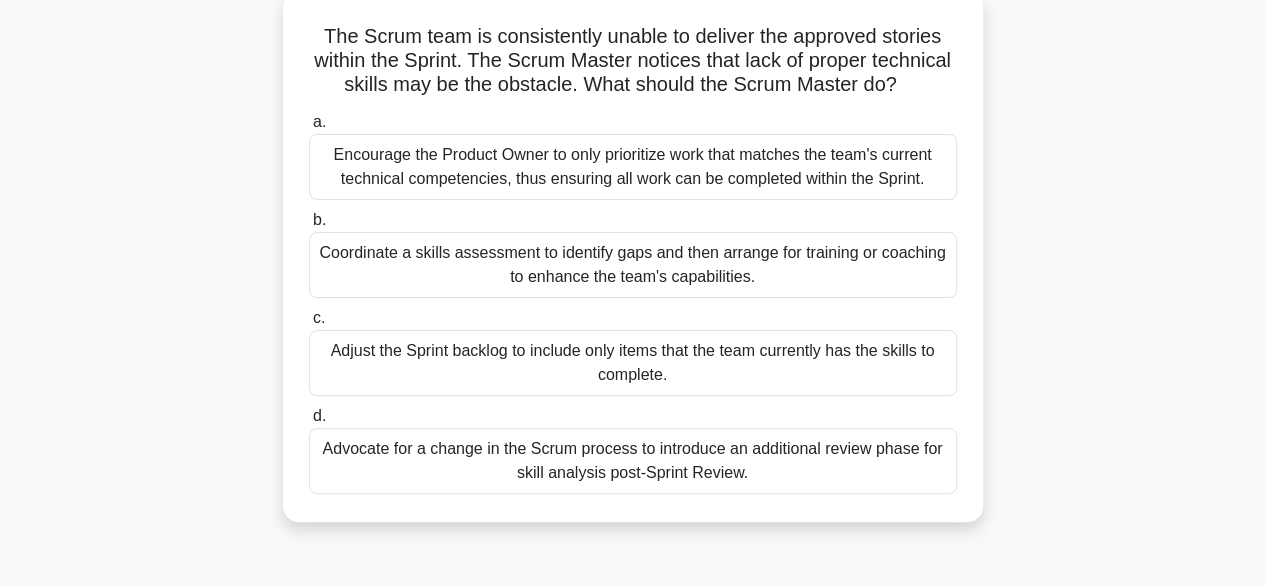 click on "Coordinate a skills assessment to identify gaps and then arrange for training or coaching to enhance the team's capabilities." at bounding box center [633, 265] 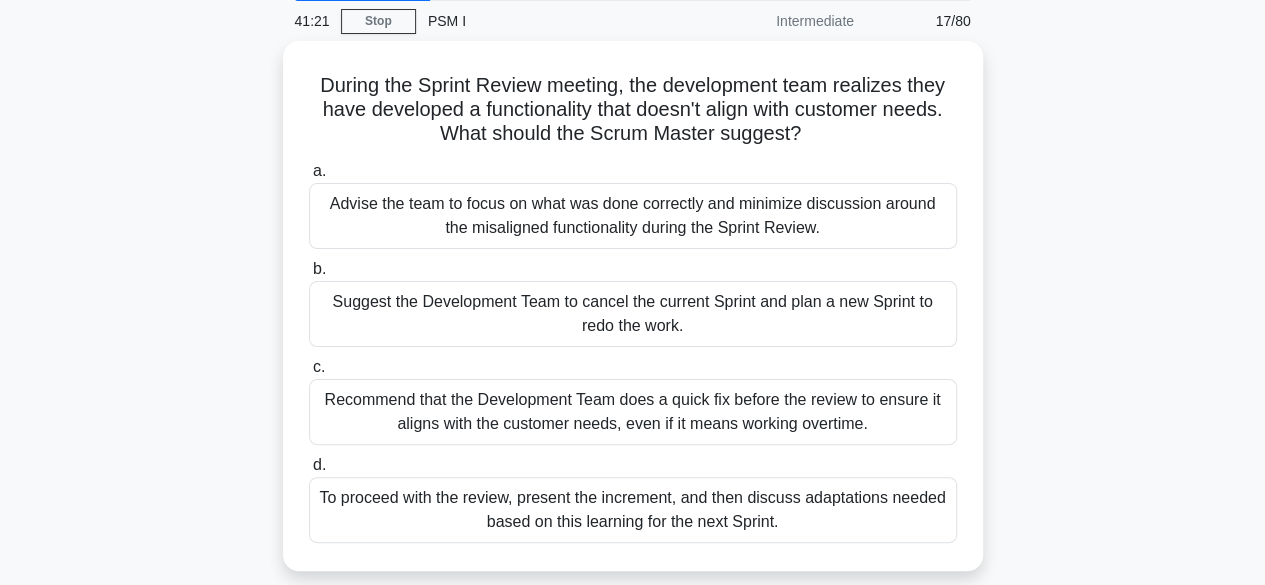 scroll, scrollTop: 80, scrollLeft: 0, axis: vertical 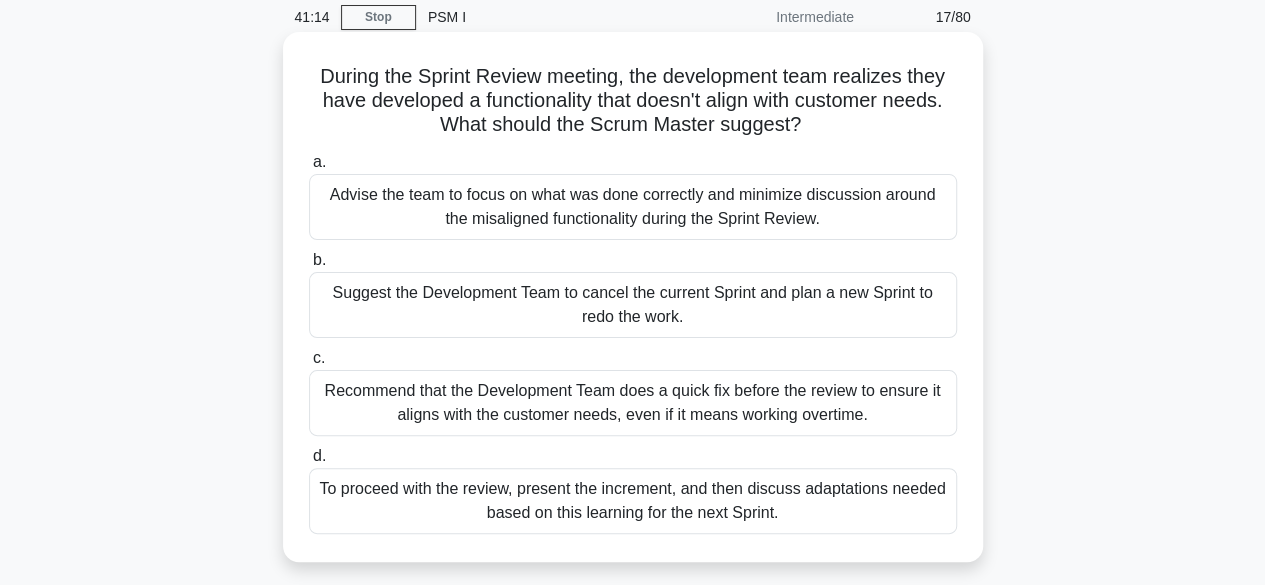 click on "To proceed with the review, present the increment, and then discuss adaptations needed based on this learning for the next Sprint." at bounding box center [633, 501] 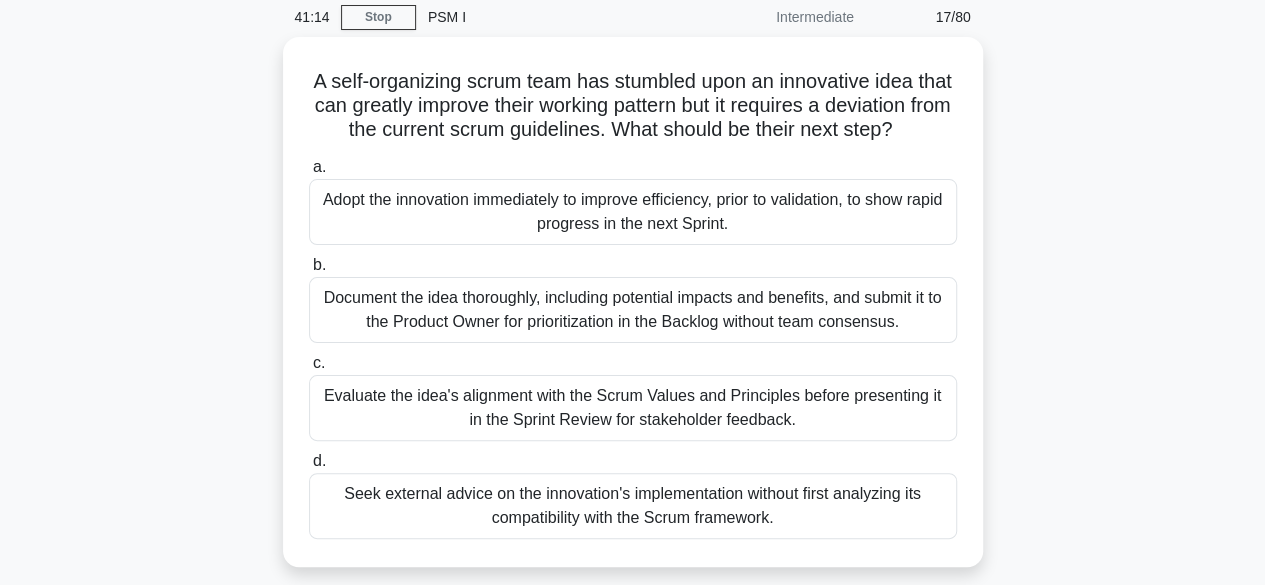click on "d.
Seek external advice on the innovation's implementation without first analyzing its compatibility with the Scrum framework." at bounding box center [633, 494] 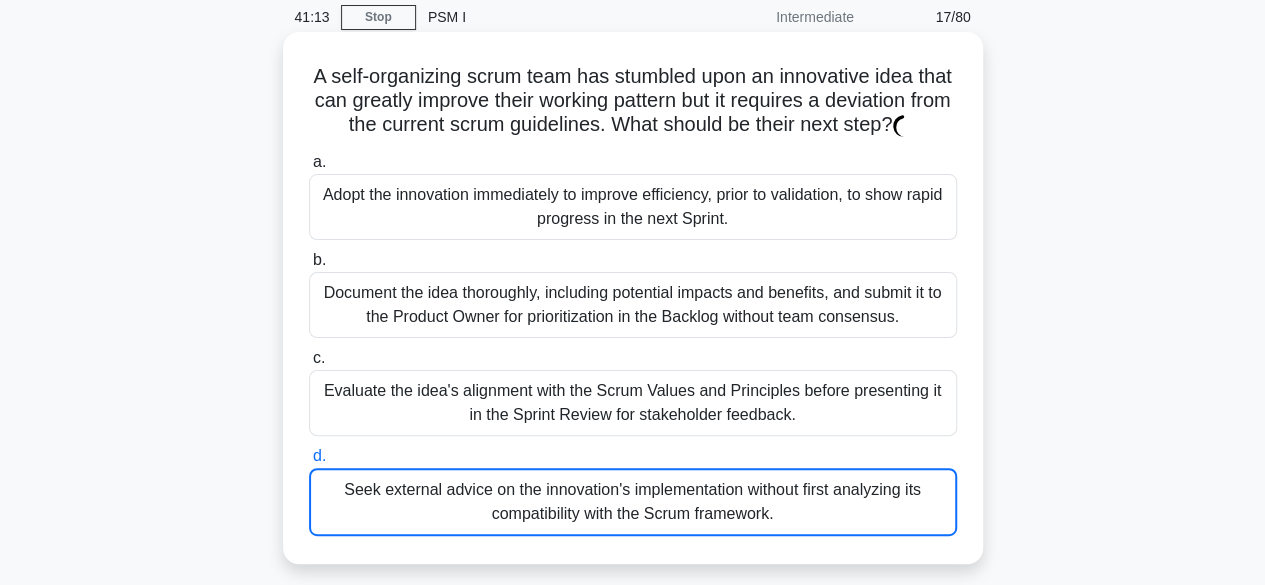 scroll, scrollTop: 46, scrollLeft: 0, axis: vertical 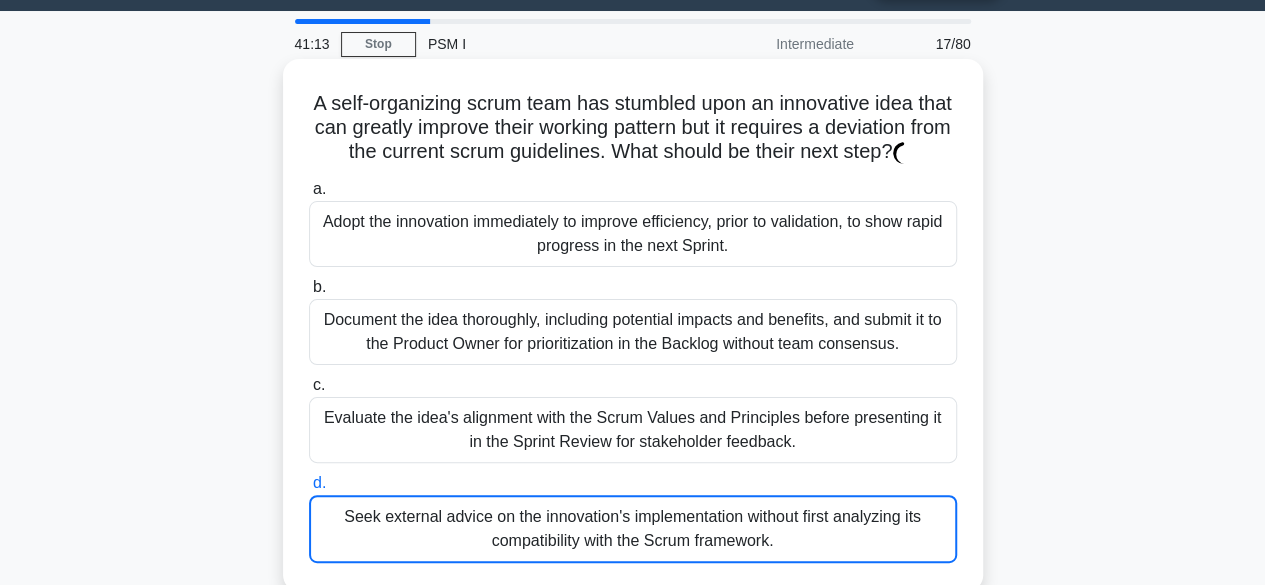 click on "d.
Seek external advice on the innovation's implementation without first analyzing its compatibility with the Scrum framework." at bounding box center [633, 517] 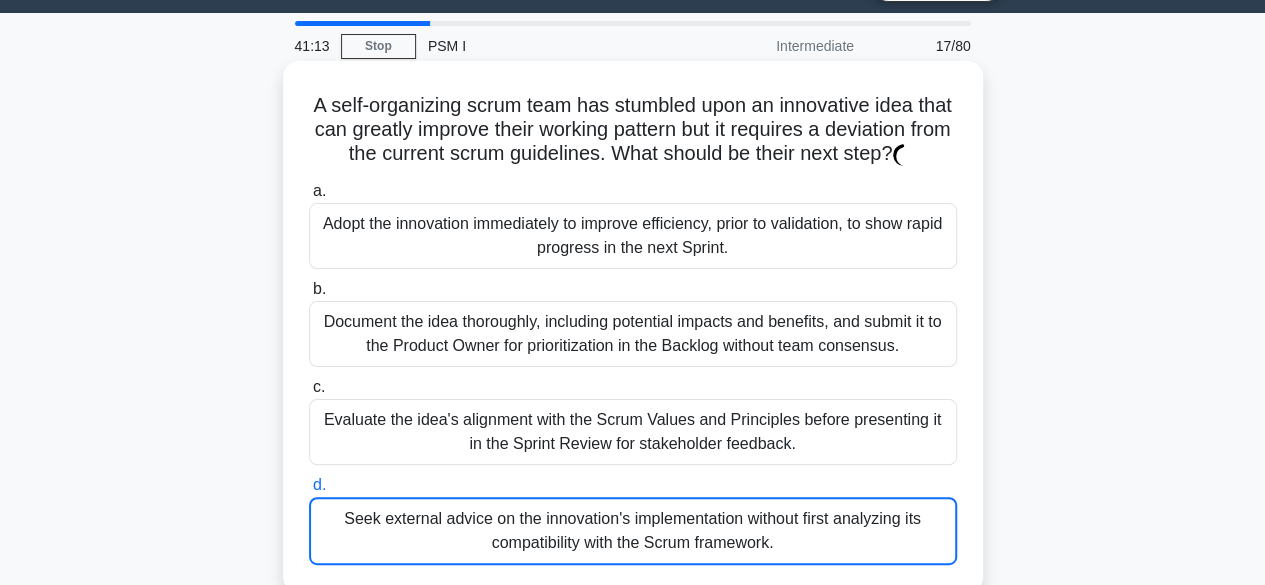 click on "d.
Seek external advice on the innovation's implementation without first analyzing its compatibility with the Scrum framework." at bounding box center [309, 485] 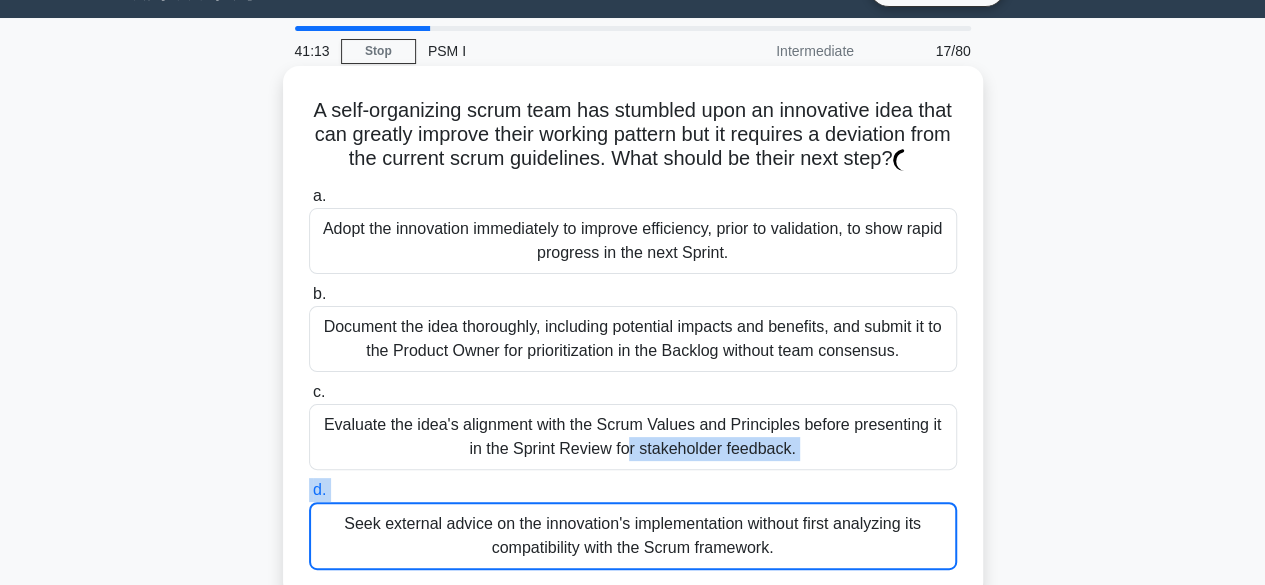 scroll, scrollTop: 0, scrollLeft: 0, axis: both 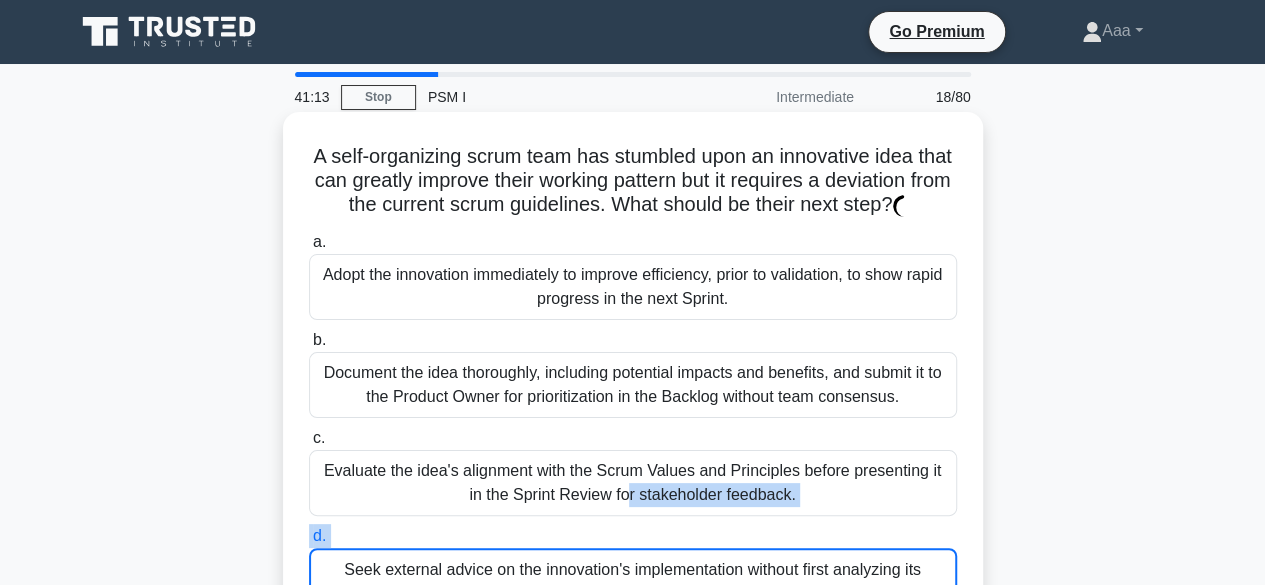 click on "a.
Adopt the innovation immediately to improve efficiency, prior to validation, to show rapid progress in the next Sprint.
b.
c.
d." at bounding box center [633, 423] 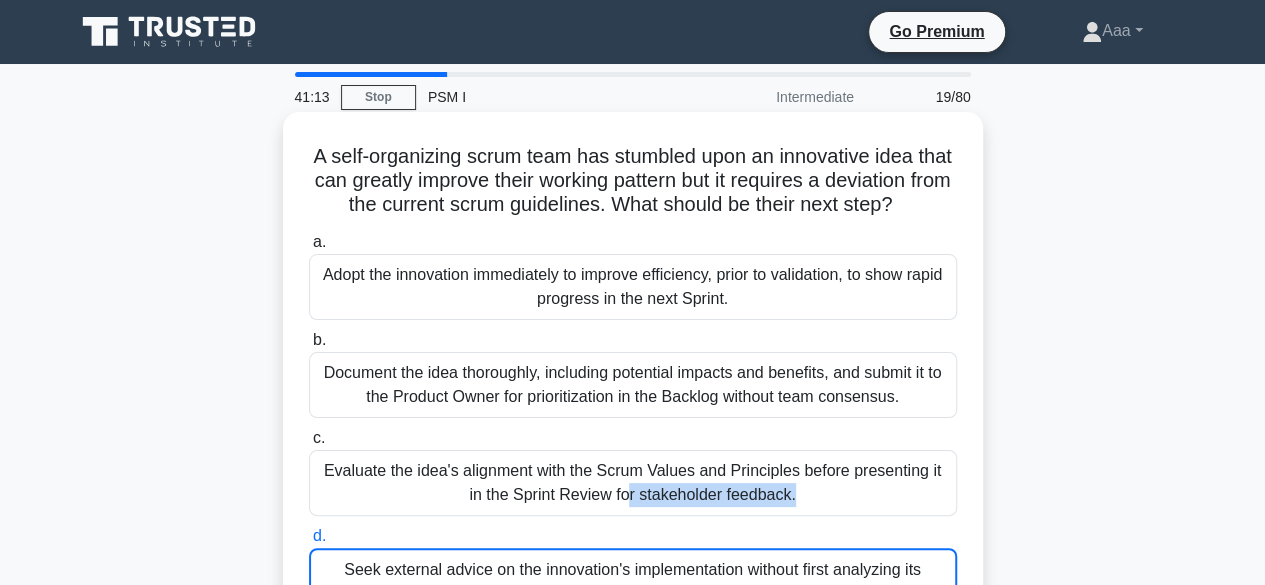 click on "Evaluate the idea's alignment with the Scrum Values and Principles before presenting it in the Sprint Review for stakeholder feedback." at bounding box center [633, 483] 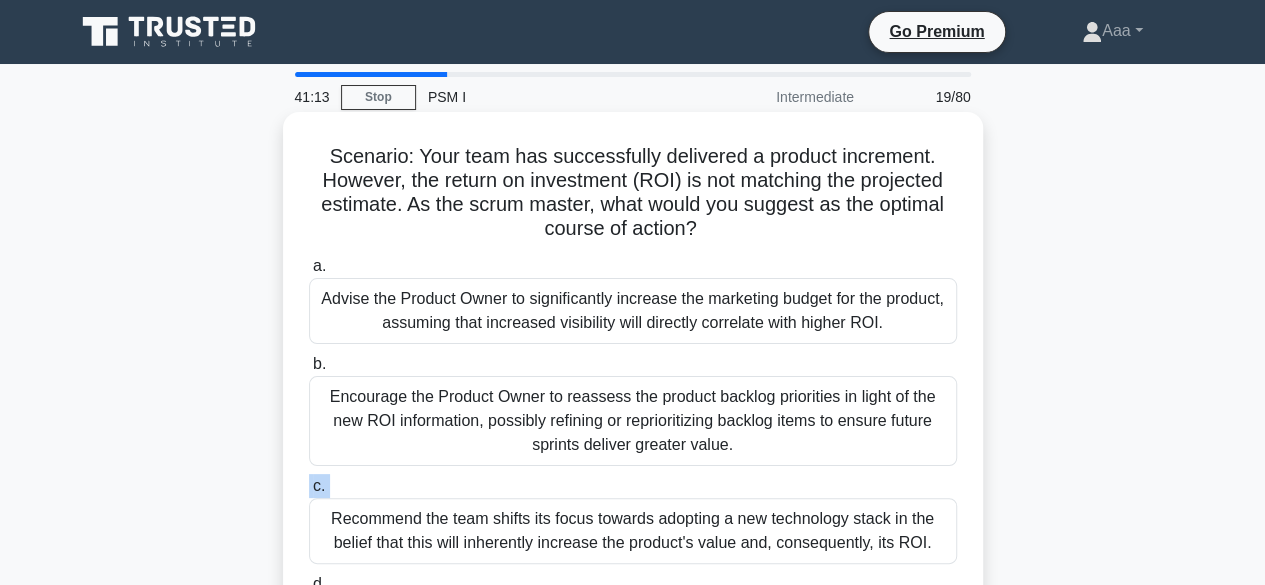 click on "c.
Recommend the team shifts its focus towards adopting a new technology stack in the belief that this will inherently increase the product's value and, consequently, its ROI." at bounding box center (633, 519) 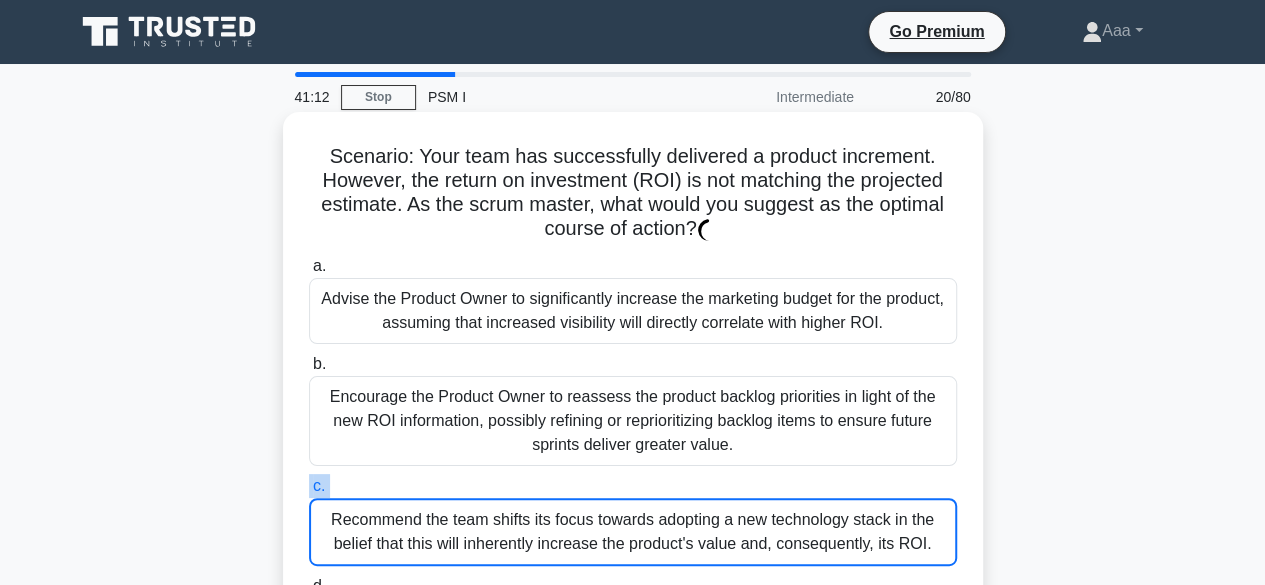 click on "c.
Recommend the team shifts its focus towards adopting a new technology stack in the belief that this will inherently increase the product's value and, consequently, its ROI." at bounding box center (633, 520) 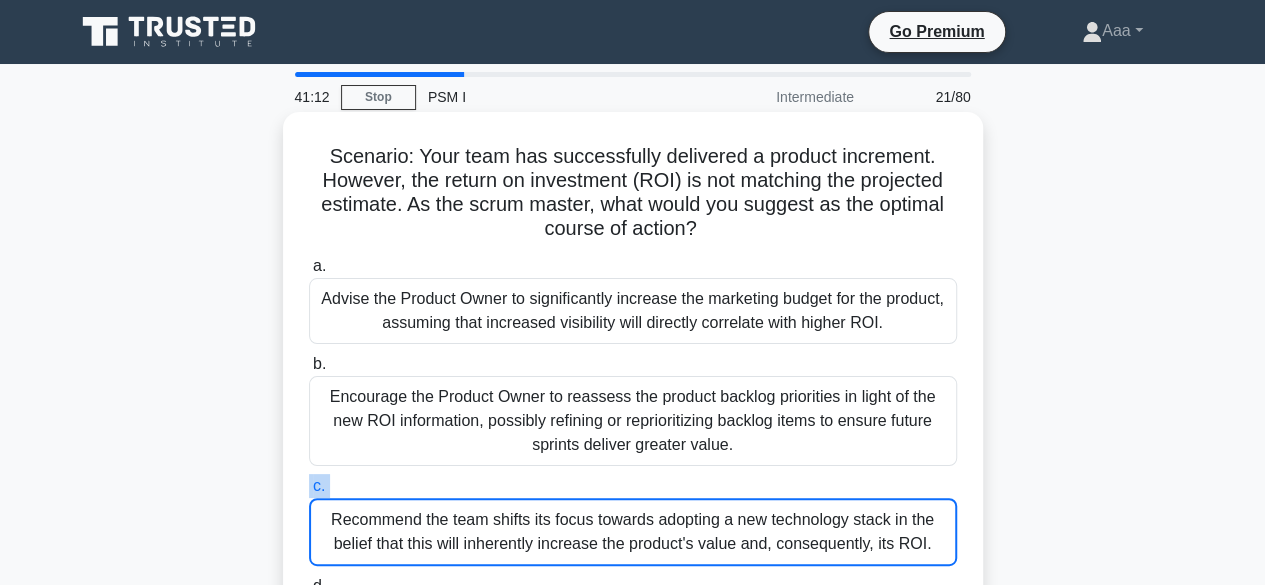 click on "c.
Recommend the team shifts its focus towards adopting a new technology stack in the belief that this will inherently increase the product's value and, consequently, its ROI." at bounding box center (633, 520) 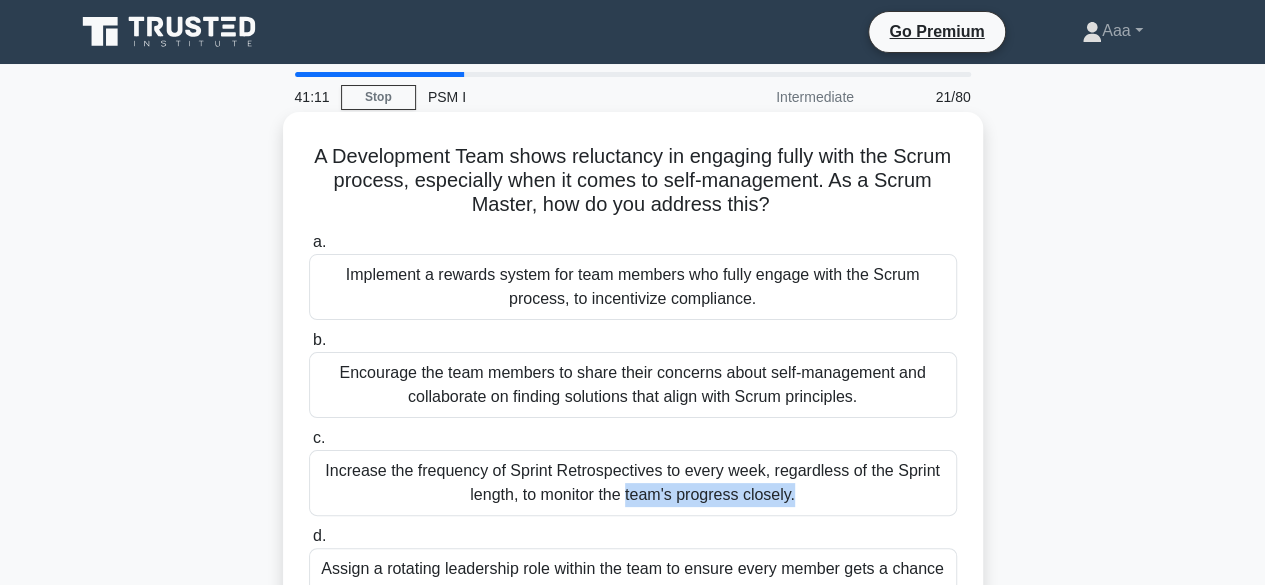 click on "Increase the frequency of Sprint Retrospectives to every week, regardless of the Sprint length, to monitor the team's progress closely." at bounding box center [633, 483] 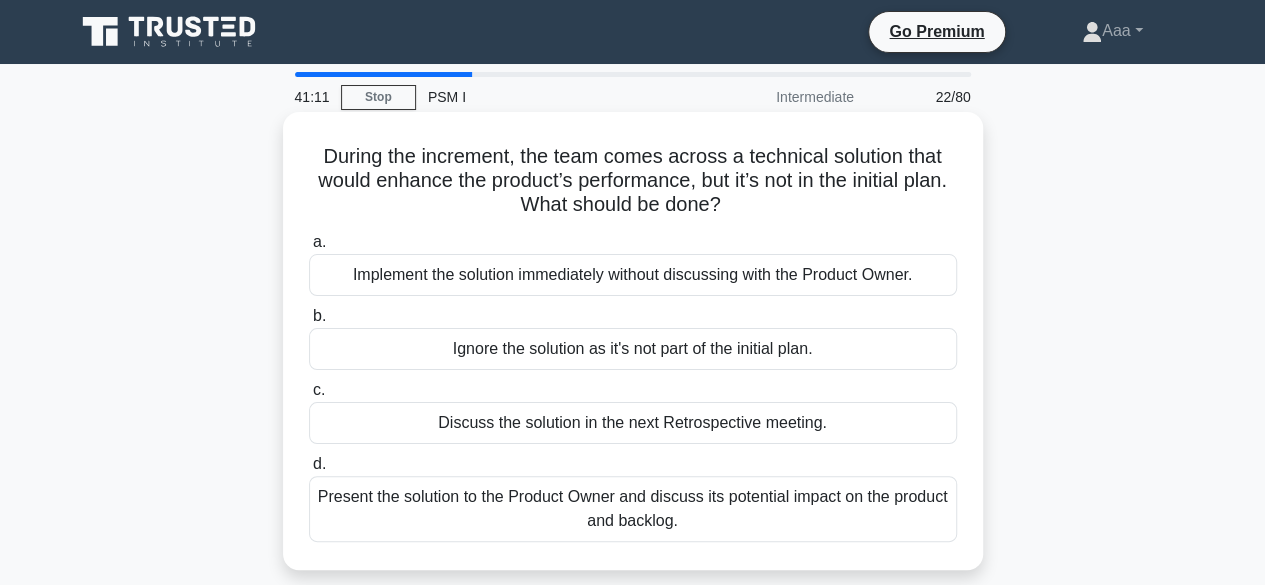 click on "Present the solution to the Product Owner and discuss its potential impact on the product and backlog." at bounding box center (633, 509) 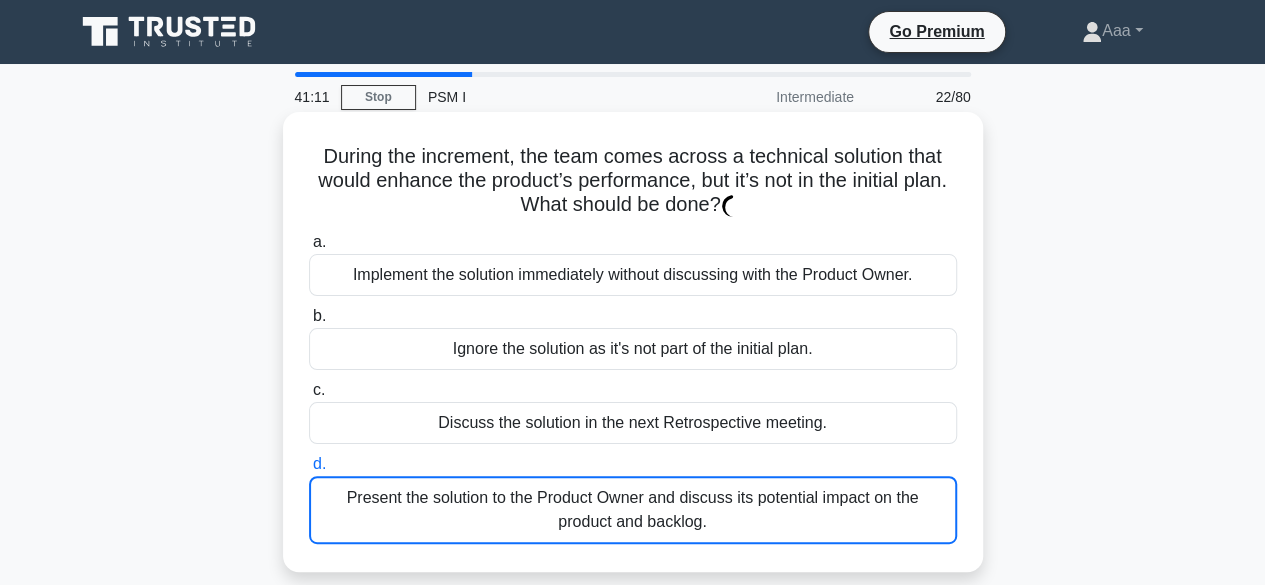 click on "Present the solution to the Product Owner and discuss its potential impact on the product and backlog." at bounding box center (633, 510) 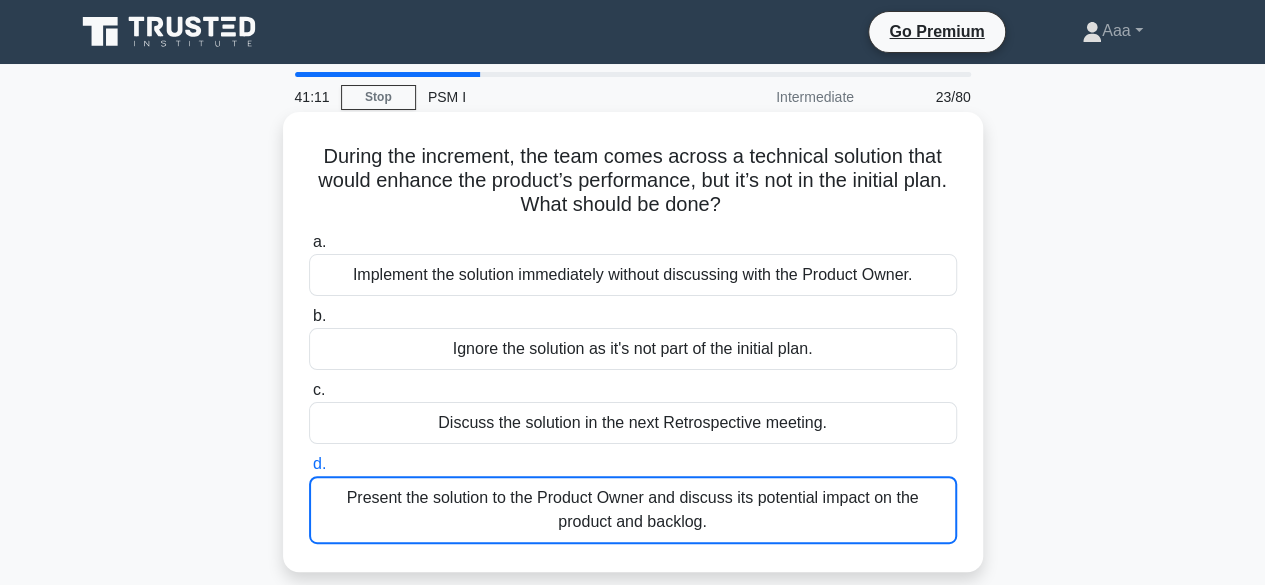 click on "Present the solution to the Product Owner and discuss its potential impact on the product and backlog." at bounding box center [633, 510] 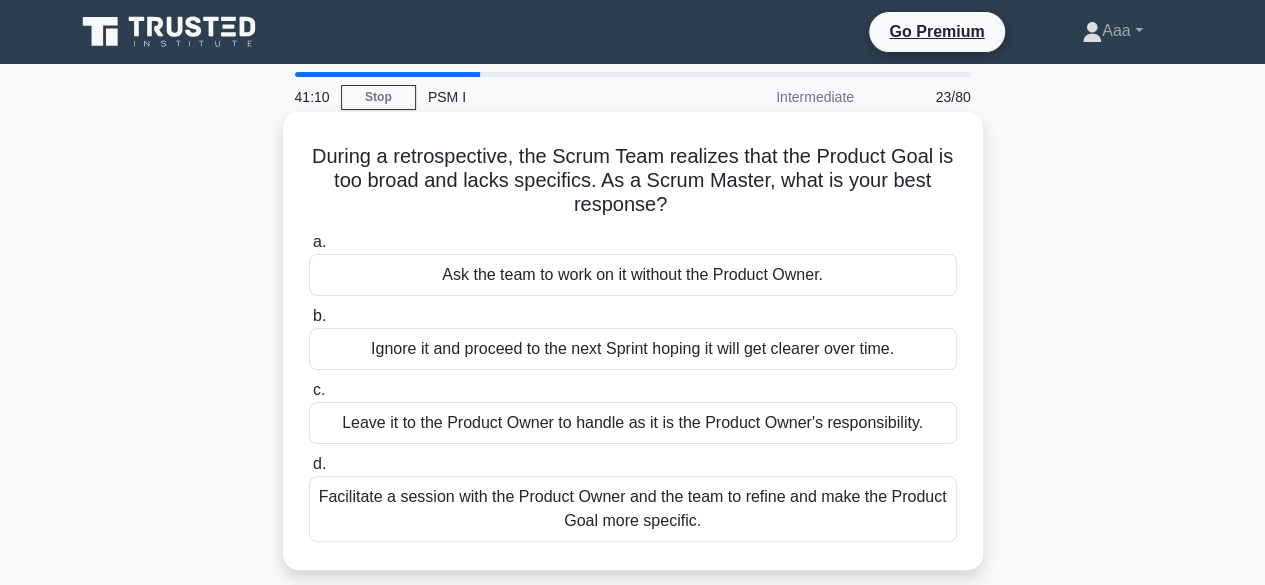 click on "Facilitate a session with the Product Owner and the team to refine and make the Product Goal more specific." at bounding box center (633, 509) 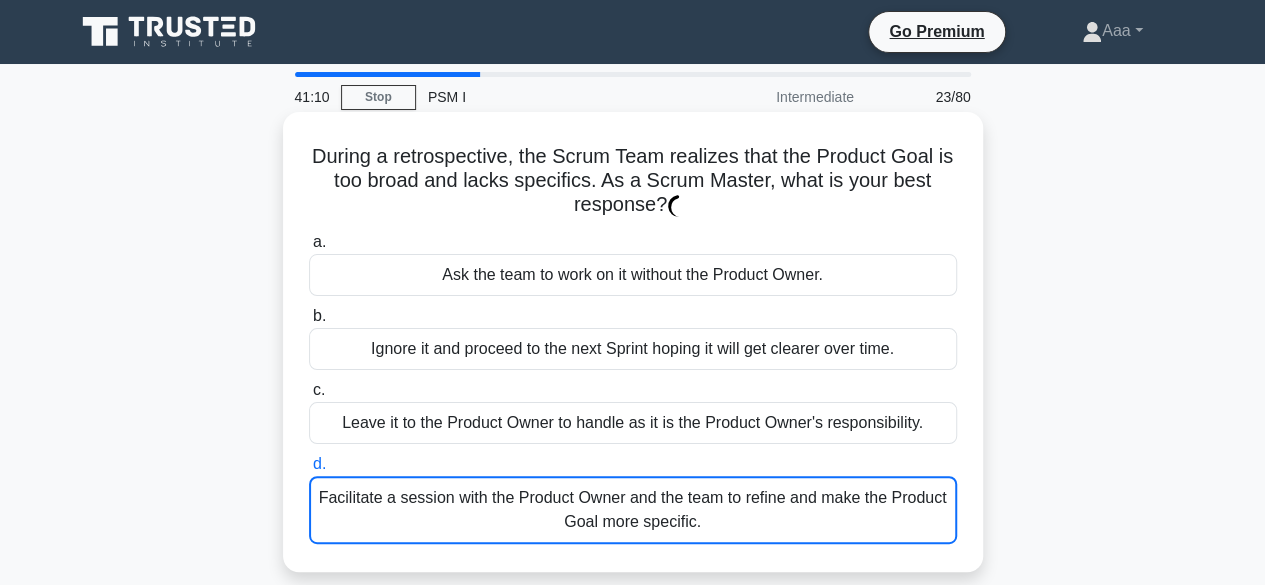 click on "Facilitate a session with the Product Owner and the team to refine and make the Product Goal more specific." at bounding box center [633, 510] 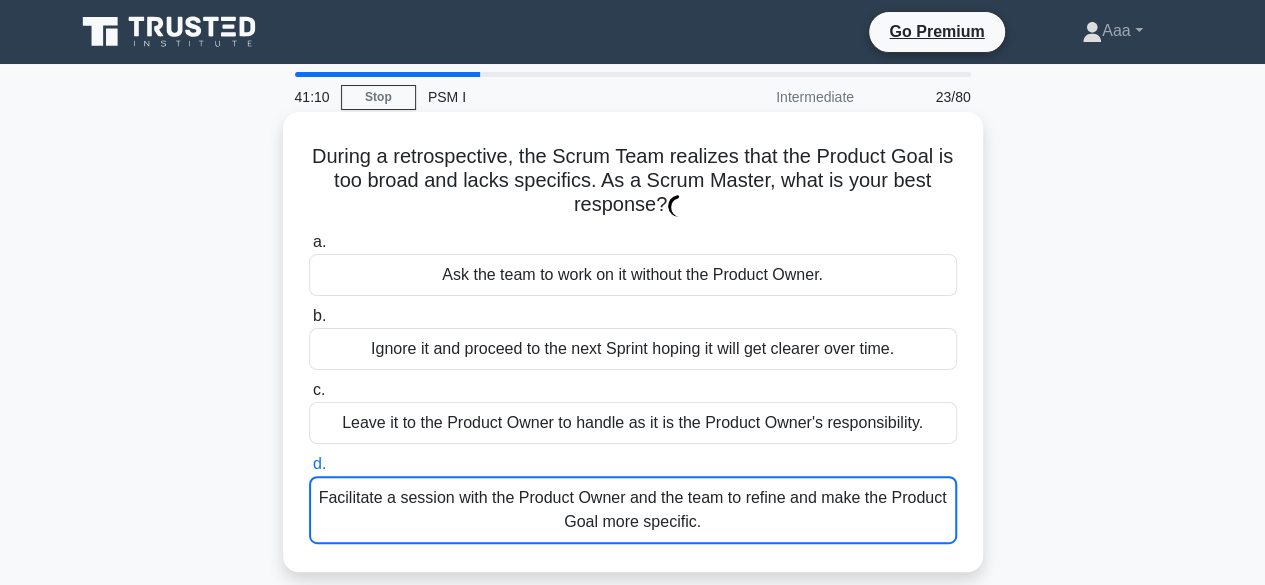 click on "d.
Facilitate a session with the Product Owner and the team to refine and make the Product Goal more specific." at bounding box center [309, 464] 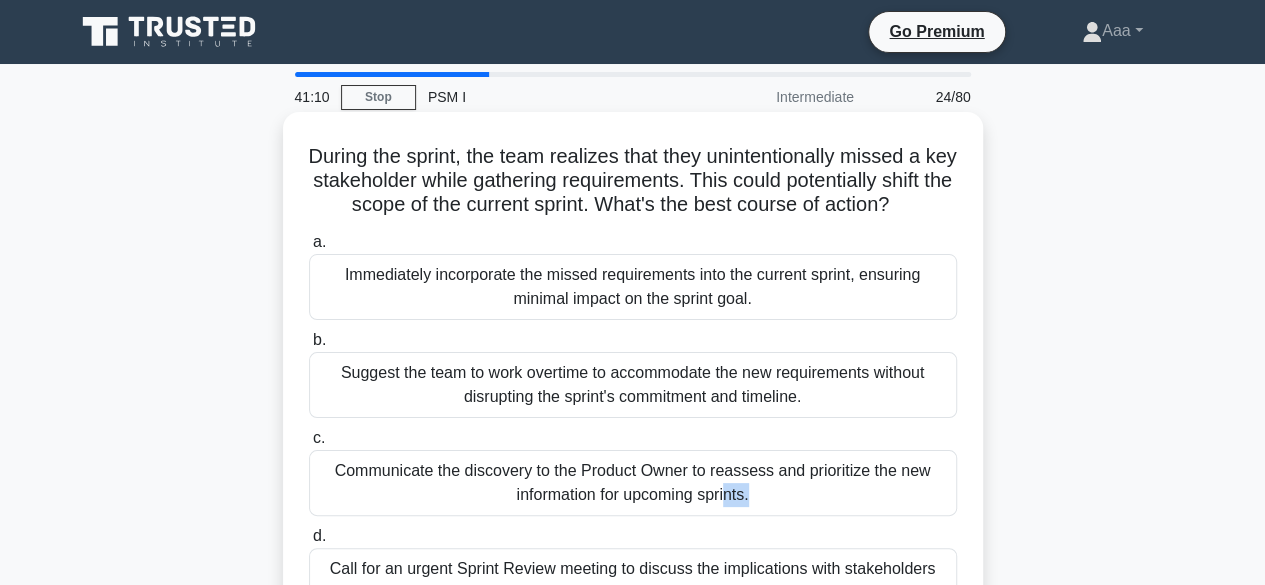 click on "Communicate the discovery to the Product Owner to reassess and prioritize the new information for upcoming sprints." at bounding box center [633, 483] 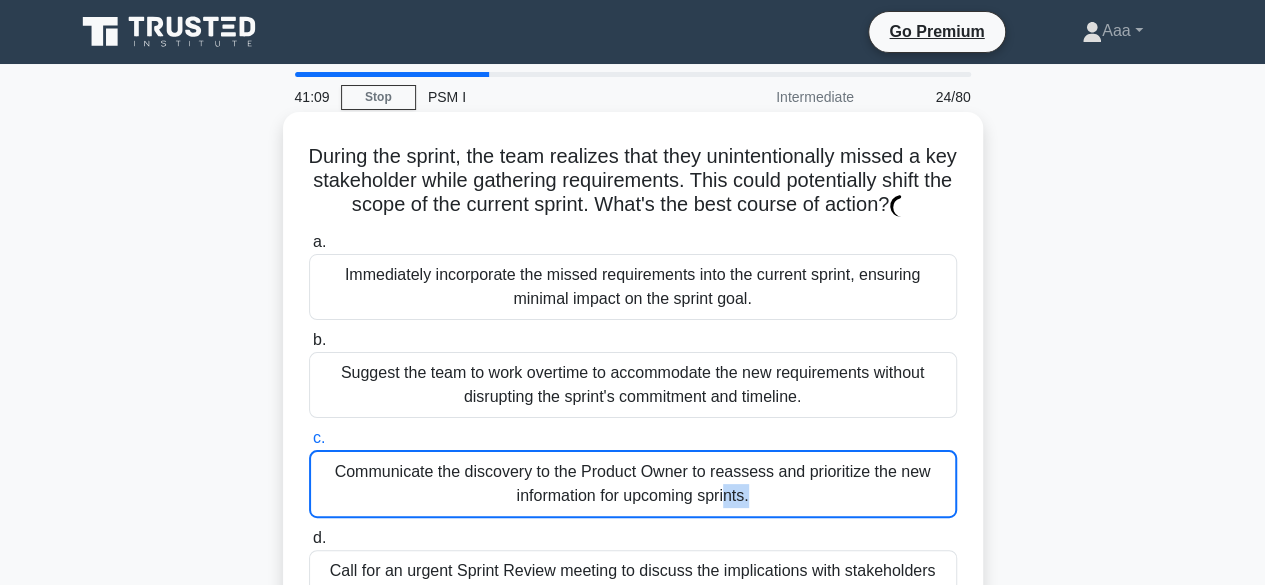 click on "Communicate the discovery to the Product Owner to reassess and prioritize the new information for upcoming sprints." at bounding box center [633, 484] 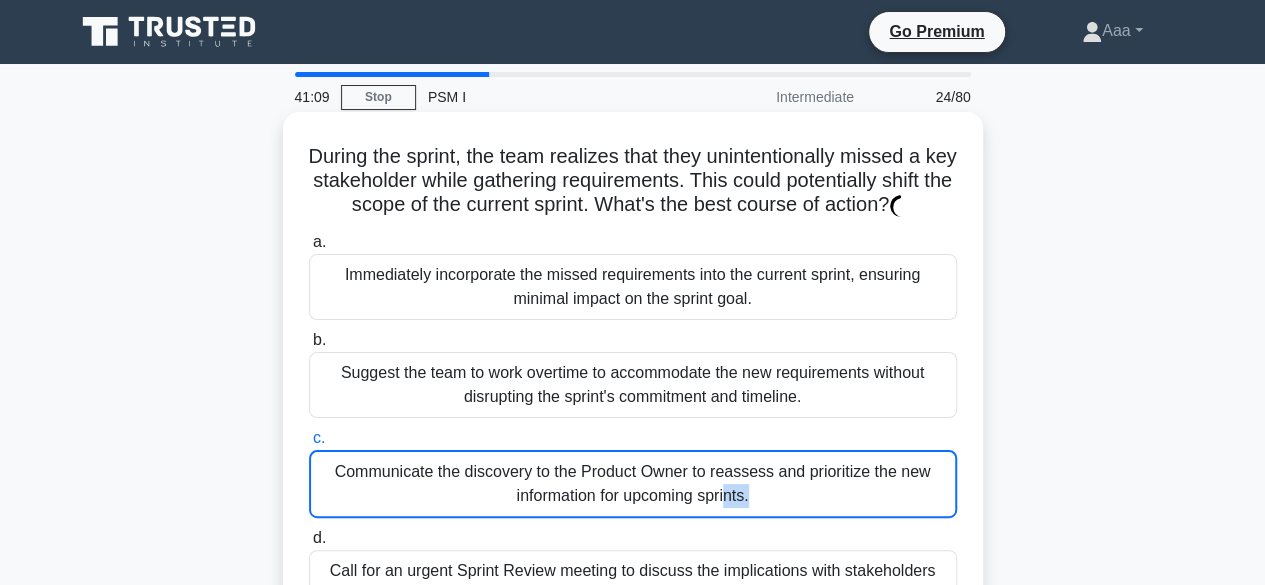 click on "c.
Communicate the discovery to the Product Owner to reassess and prioritize the new information for upcoming sprints." at bounding box center [309, 438] 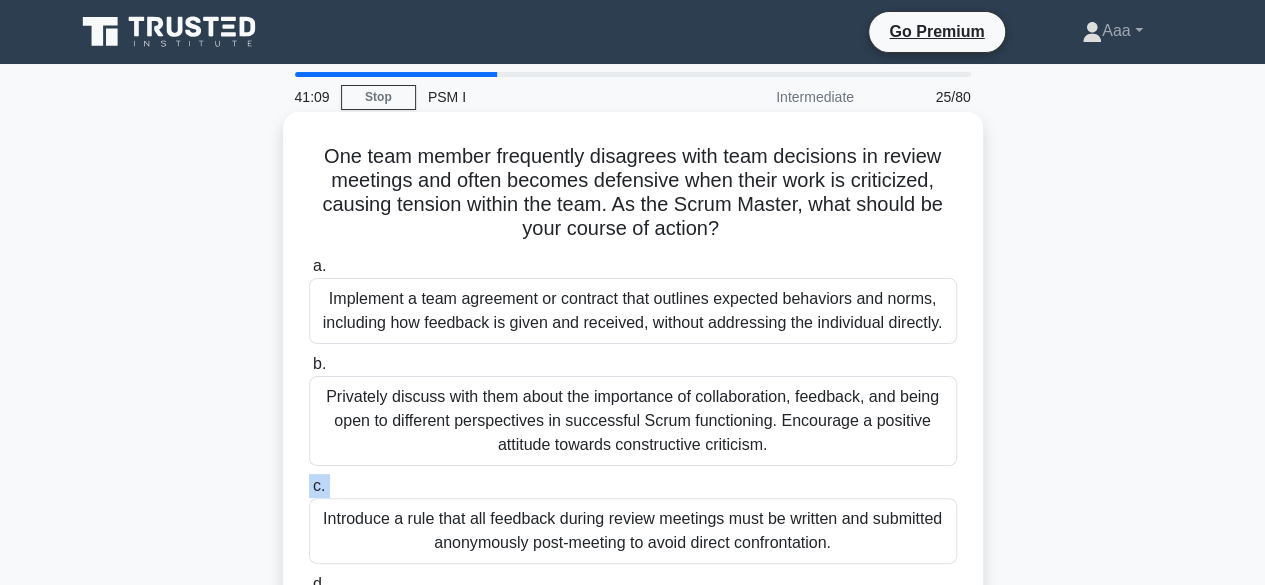 click on "c.
Introduce a rule that all feedback during review meetings must be written and submitted anonymously post-meeting to avoid direct confrontation." at bounding box center [633, 519] 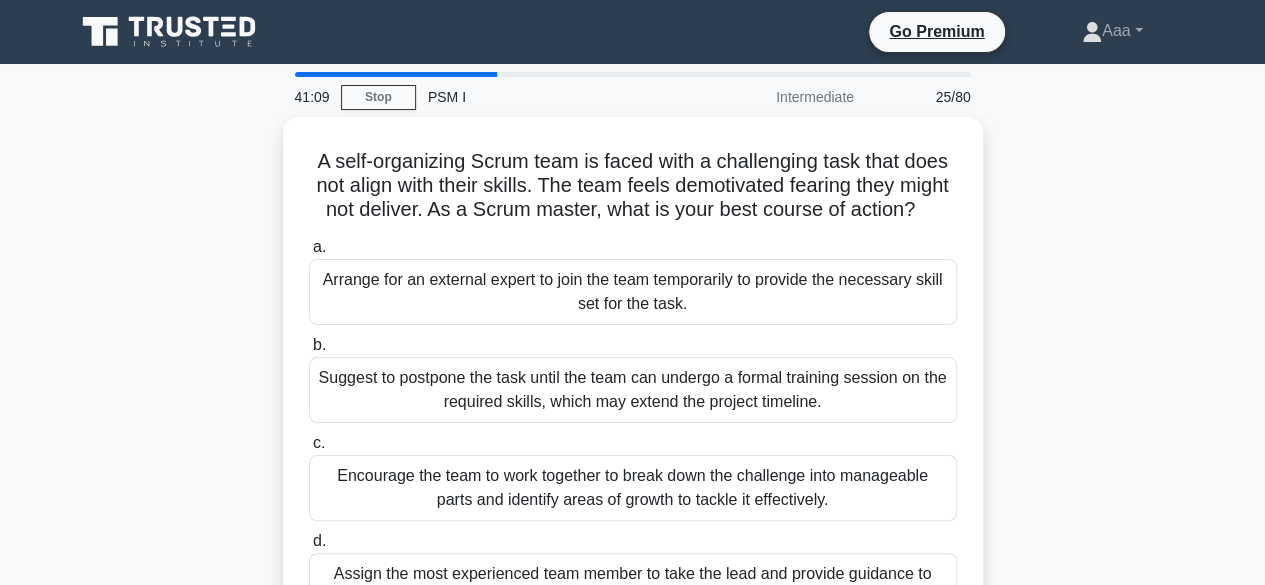 click on "Encourage the team to work together to break down the challenge into manageable parts and identify areas of growth to tackle it effectively." at bounding box center (633, 488) 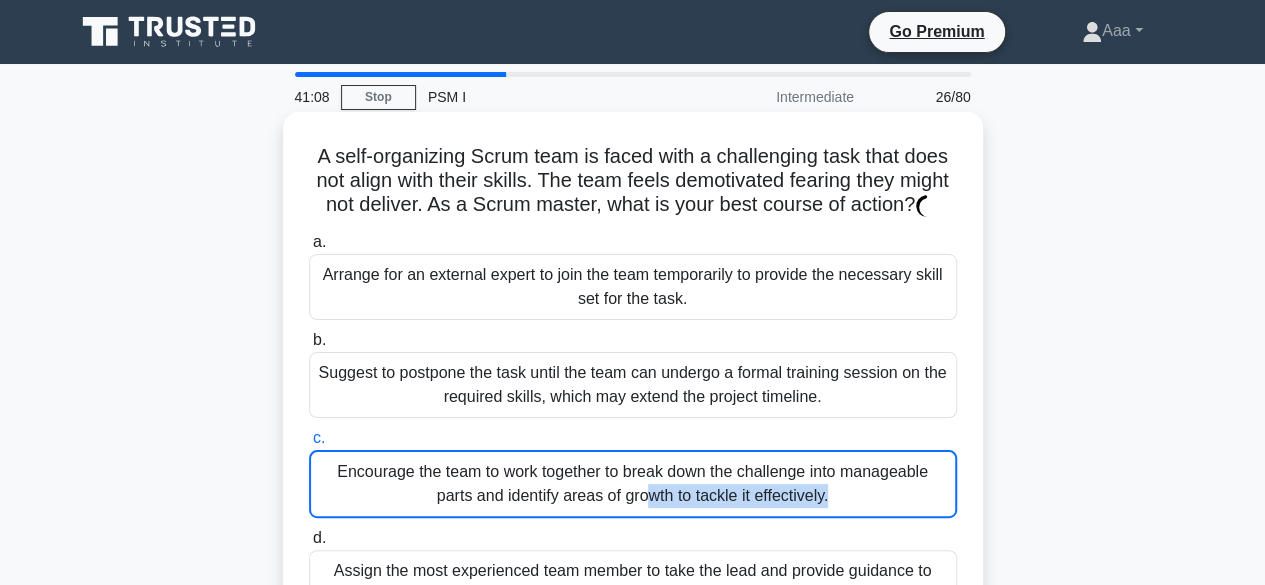 click on "Encourage the team to work together to break down the challenge into manageable parts and identify areas of growth to tackle it effectively." at bounding box center (633, 484) 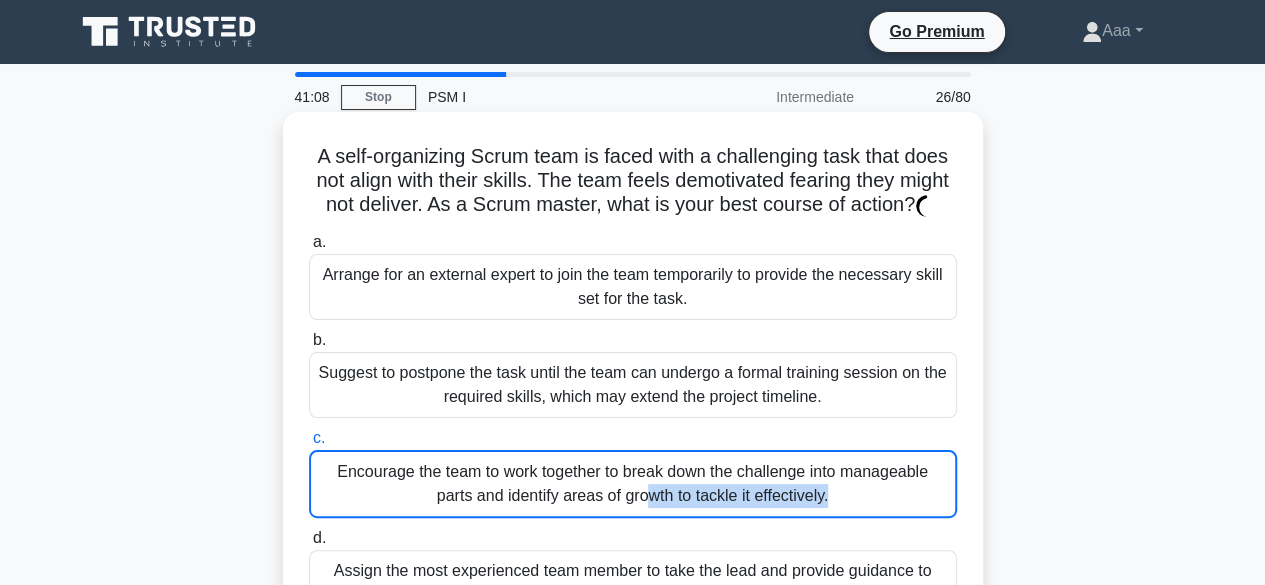click on "c.
Encourage the team to work together to break down the challenge into manageable parts and identify areas of growth to tackle it effectively." at bounding box center (309, 438) 